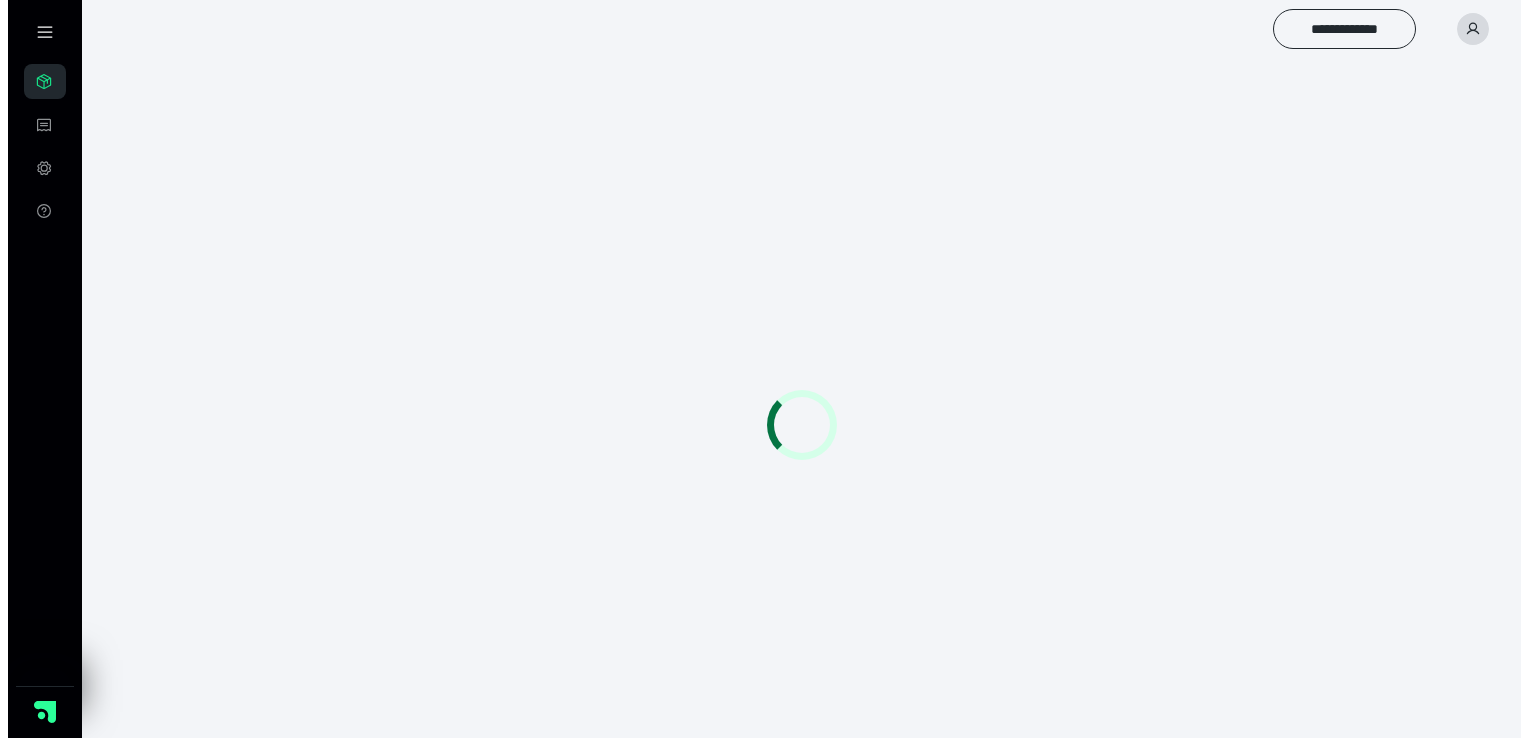 scroll, scrollTop: 0, scrollLeft: 0, axis: both 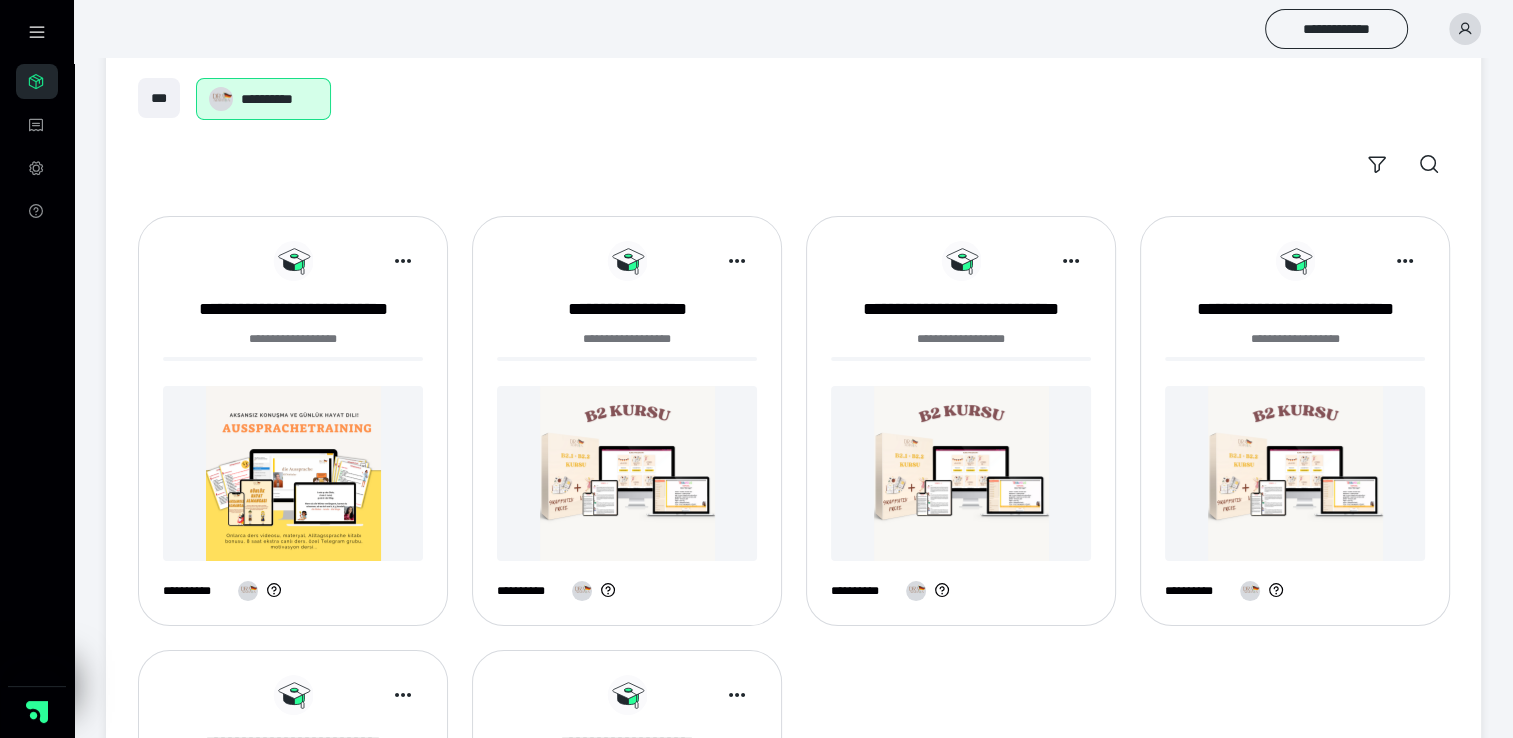 click at bounding box center [627, 473] 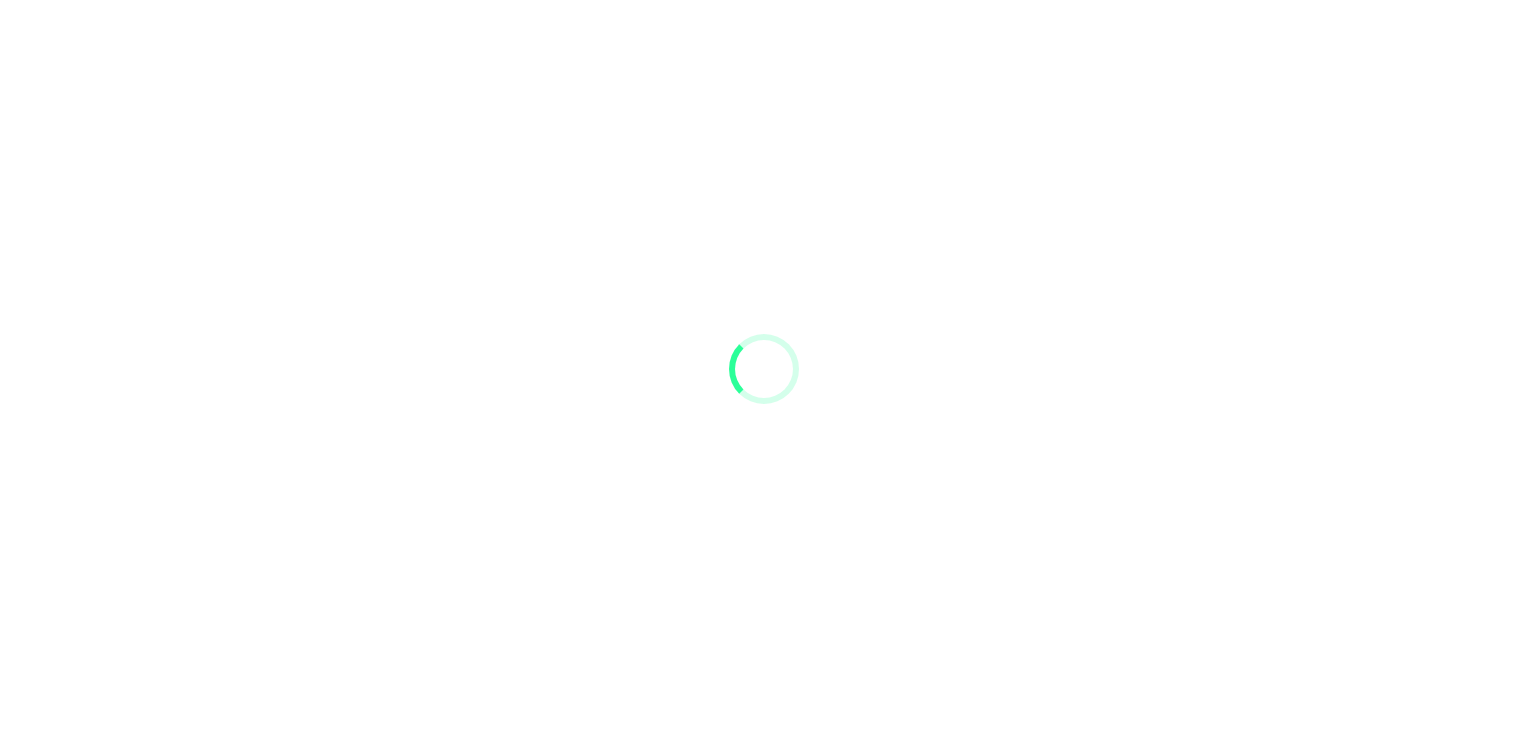scroll, scrollTop: 0, scrollLeft: 0, axis: both 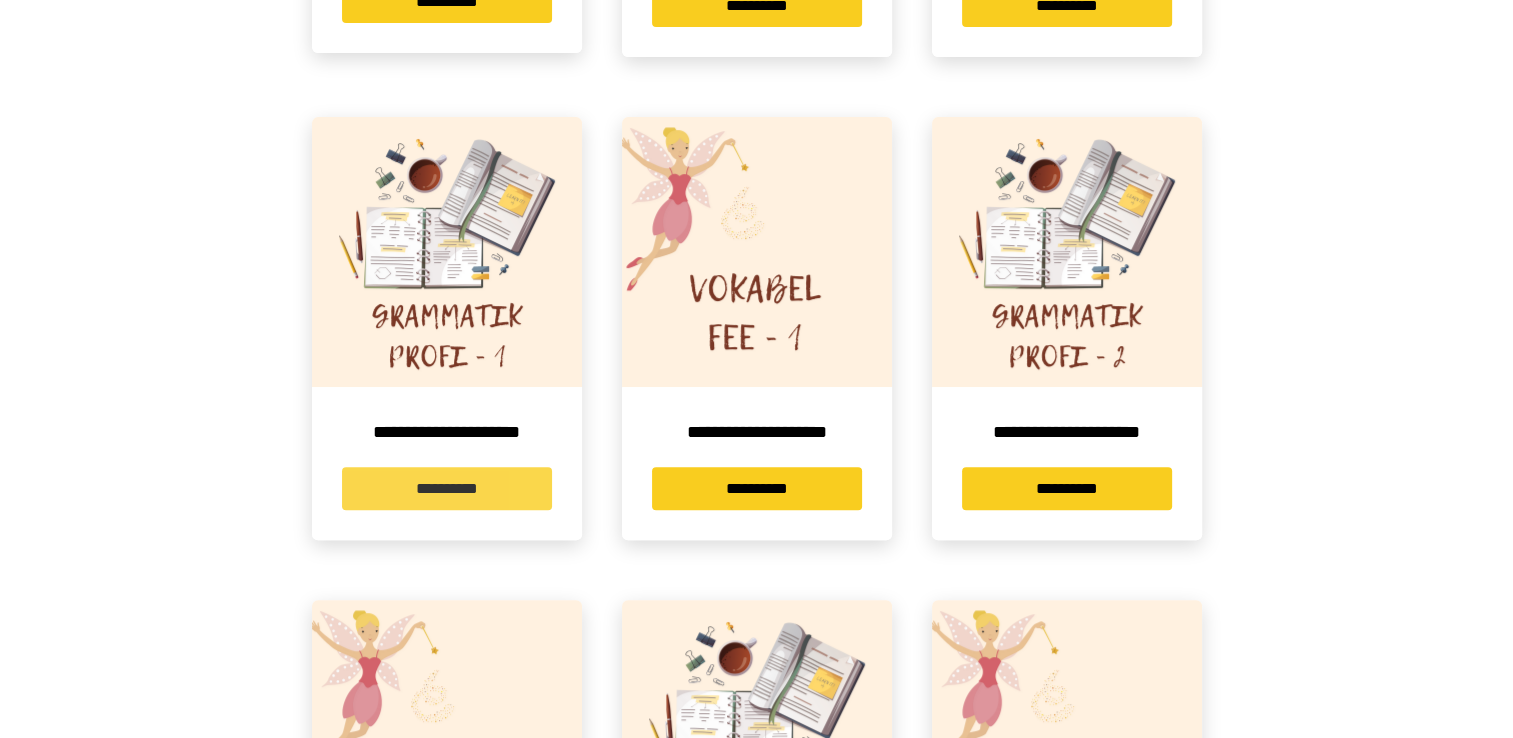 click on "**********" at bounding box center (447, 488) 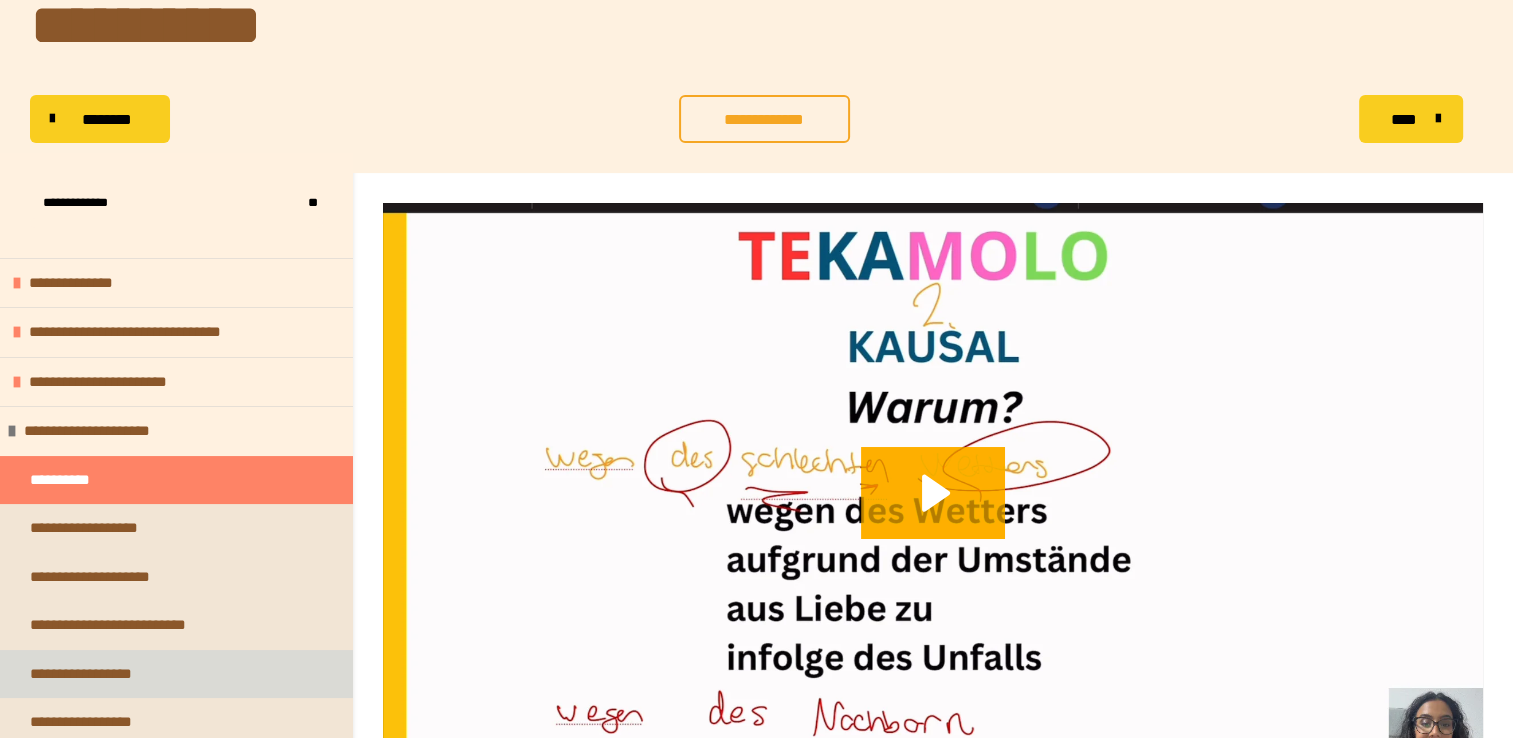 scroll, scrollTop: 200, scrollLeft: 0, axis: vertical 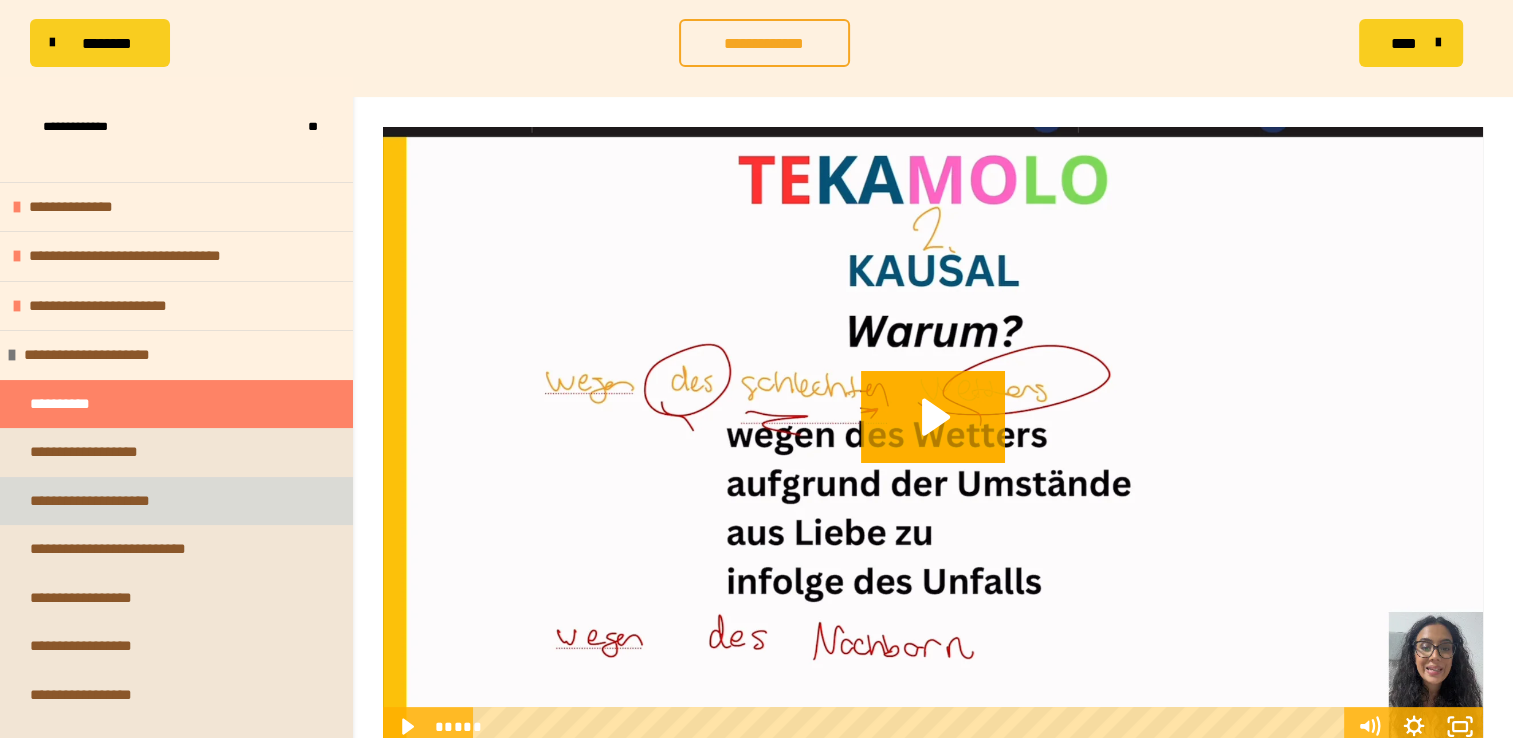 click on "**********" at bounding box center [99, 501] 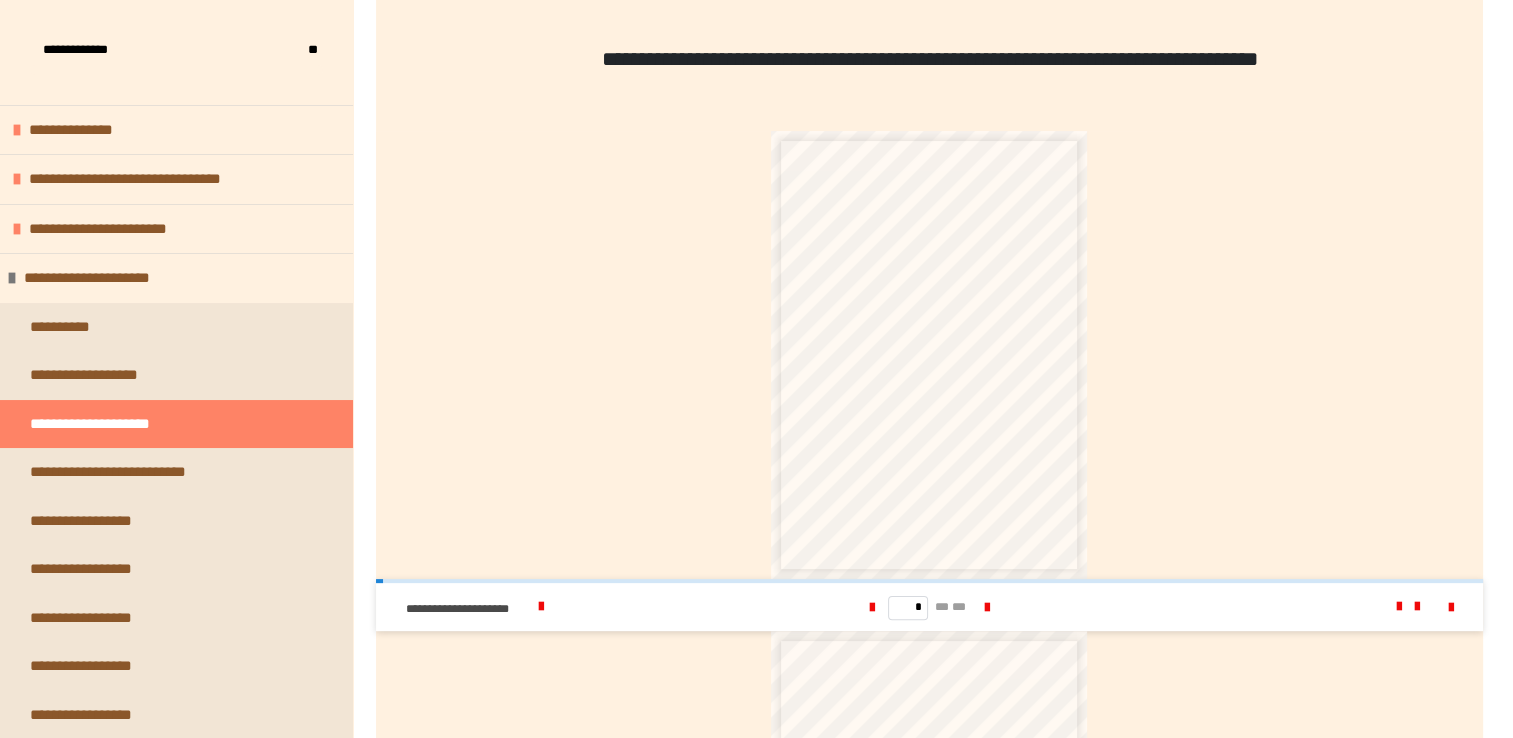 scroll, scrollTop: 400, scrollLeft: 0, axis: vertical 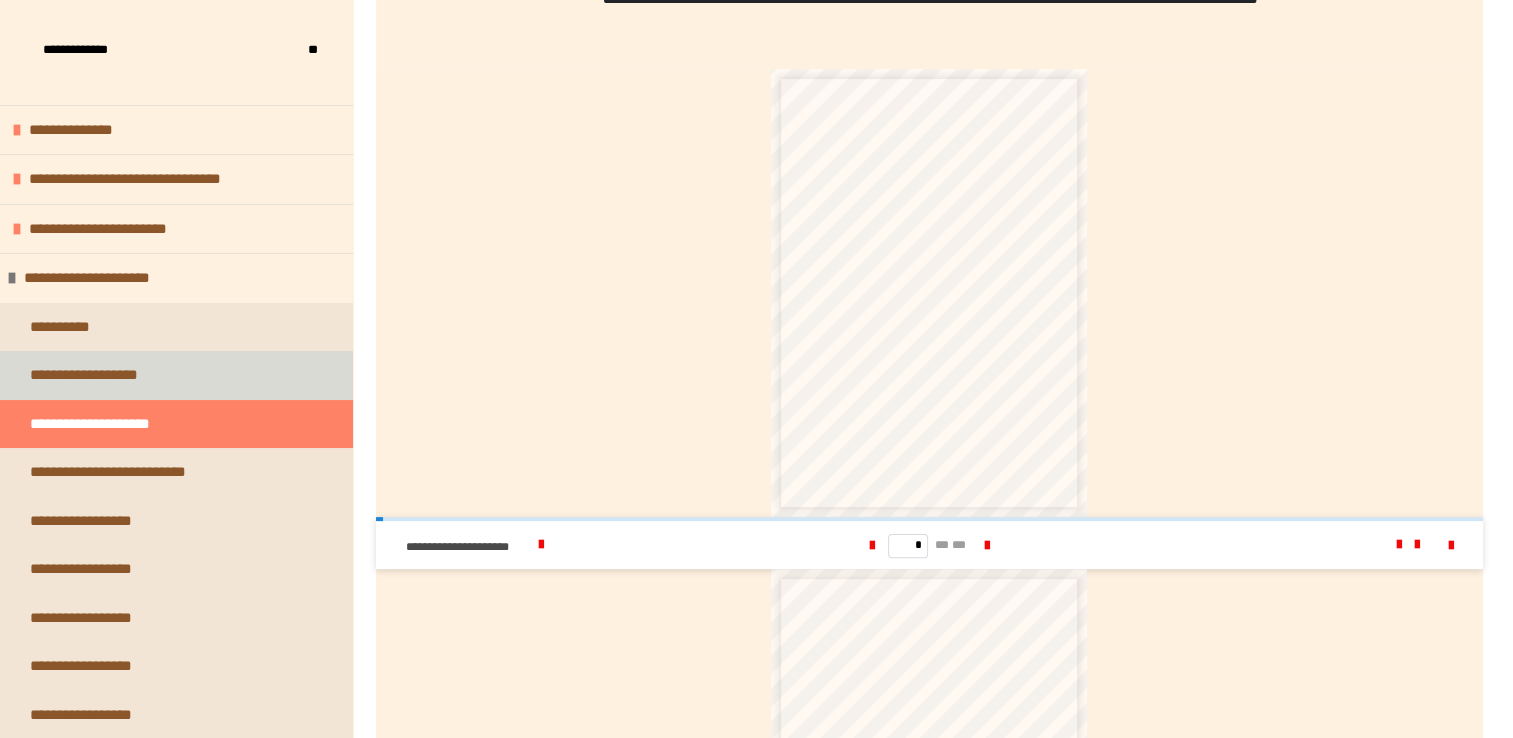 click on "**********" at bounding box center [102, 375] 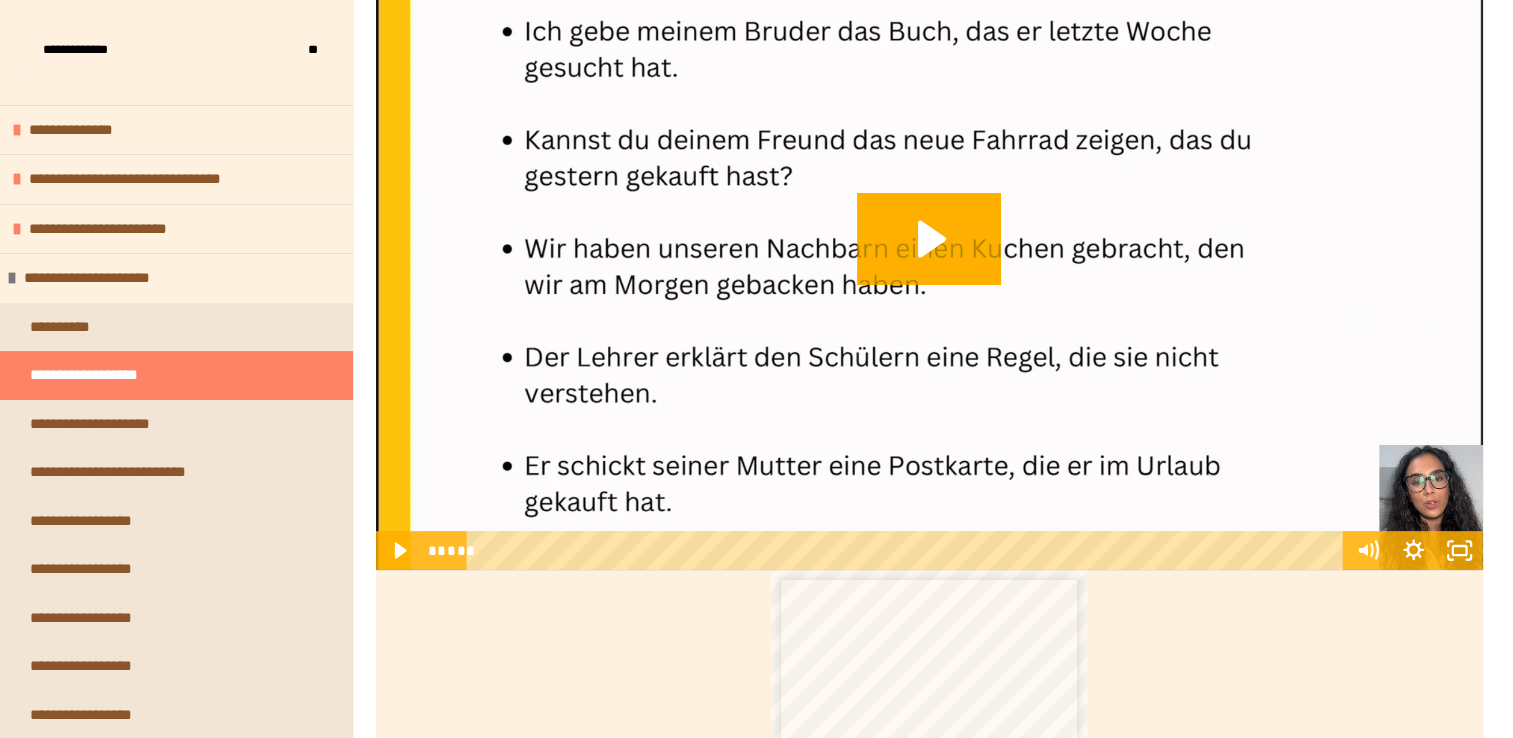 scroll, scrollTop: 387, scrollLeft: 0, axis: vertical 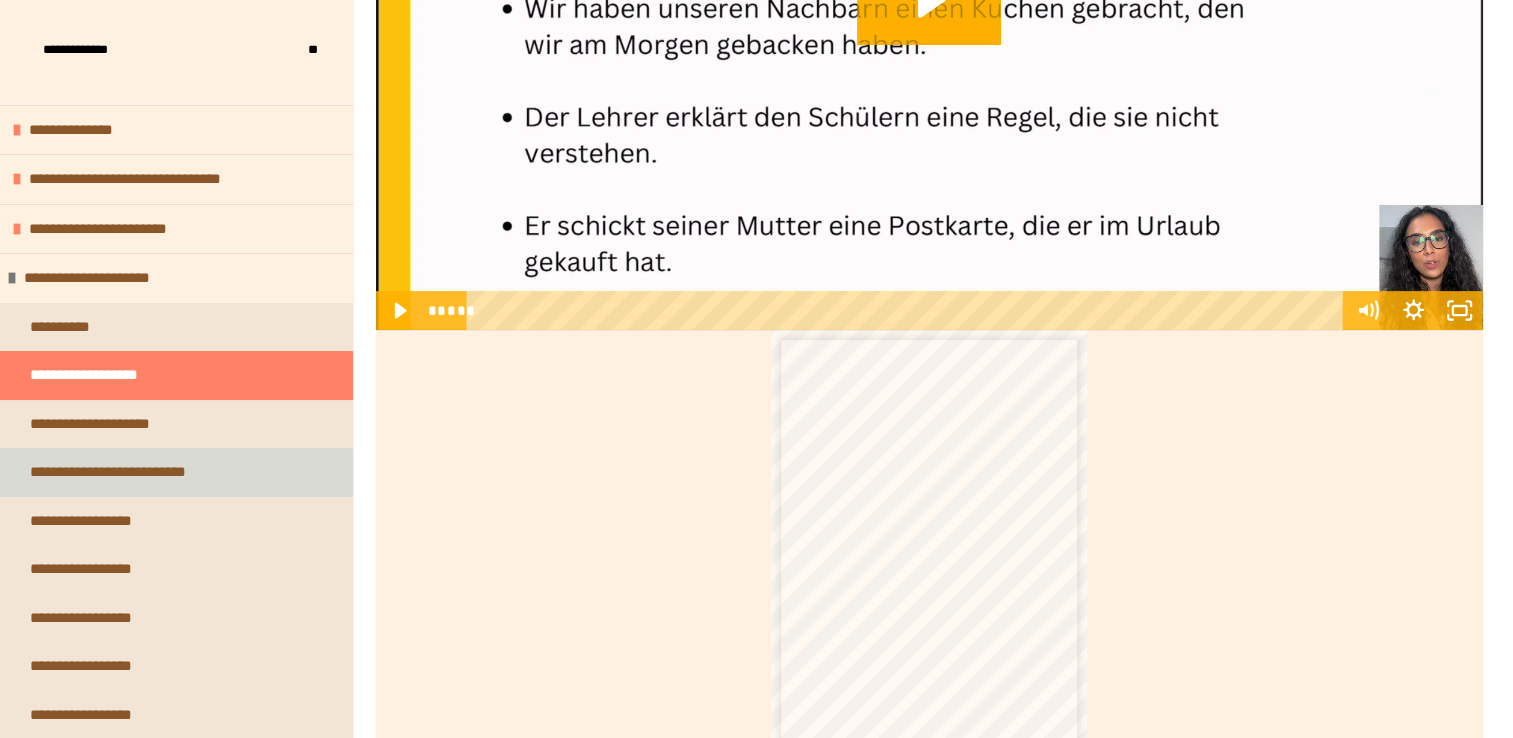 click on "**********" at bounding box center (127, 472) 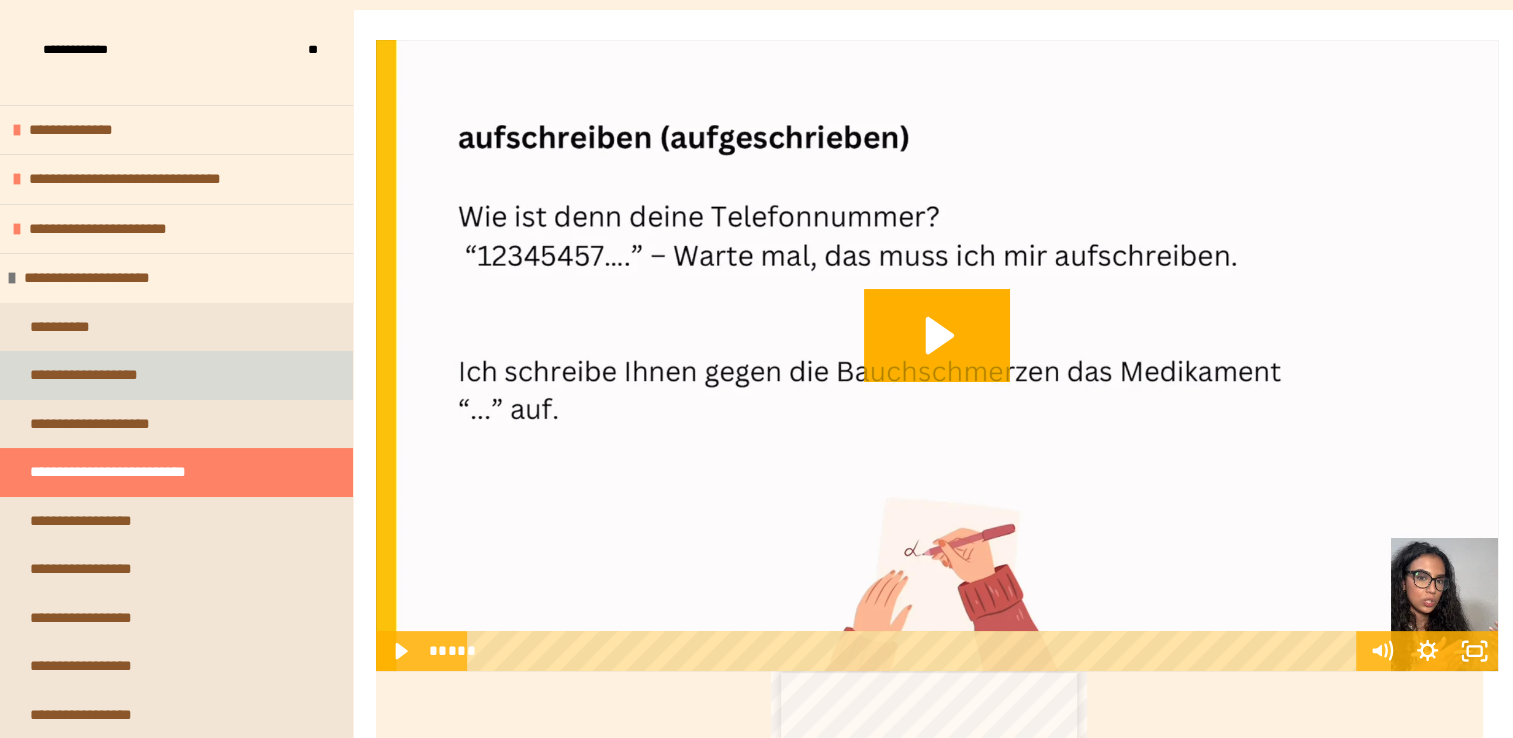click on "**********" at bounding box center (102, 375) 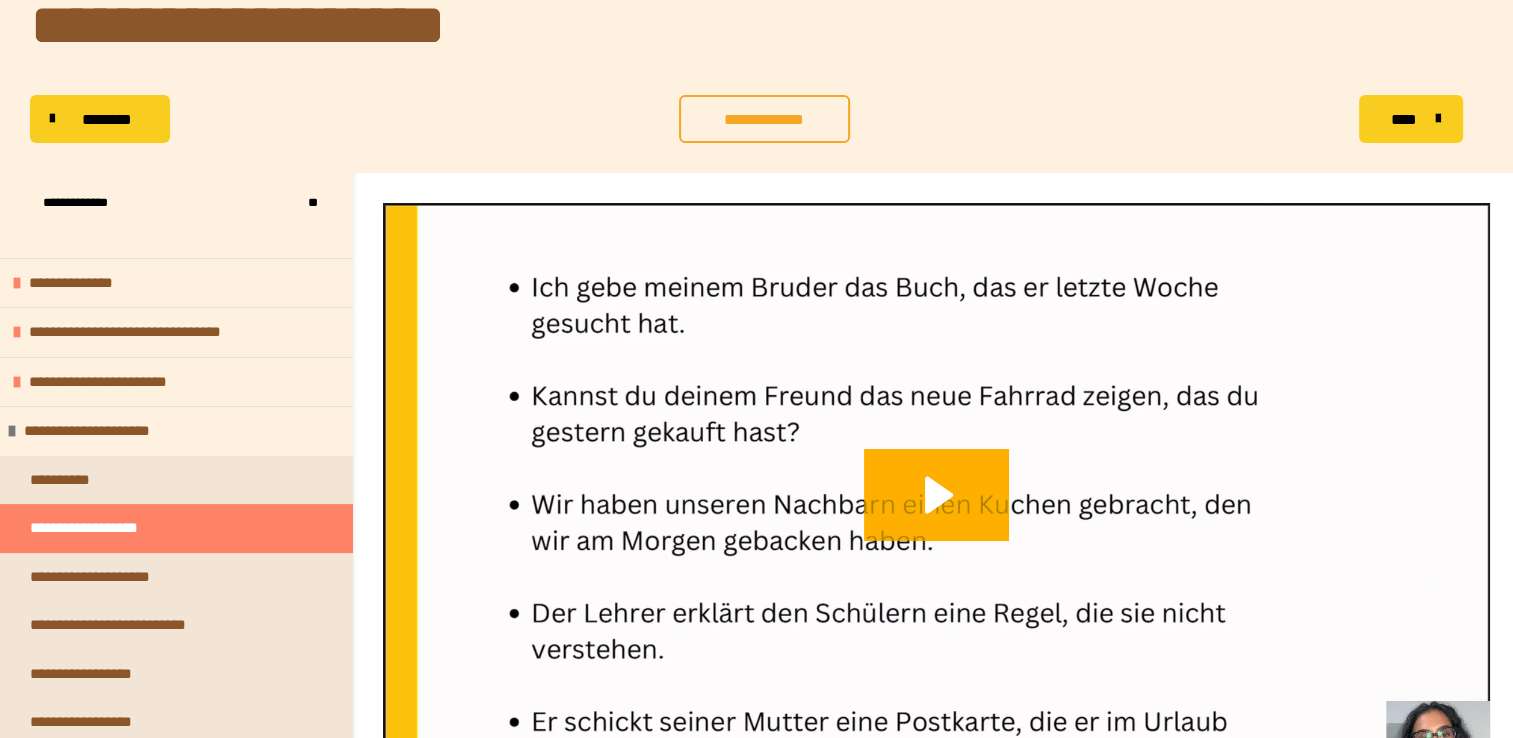 scroll, scrollTop: 187, scrollLeft: 0, axis: vertical 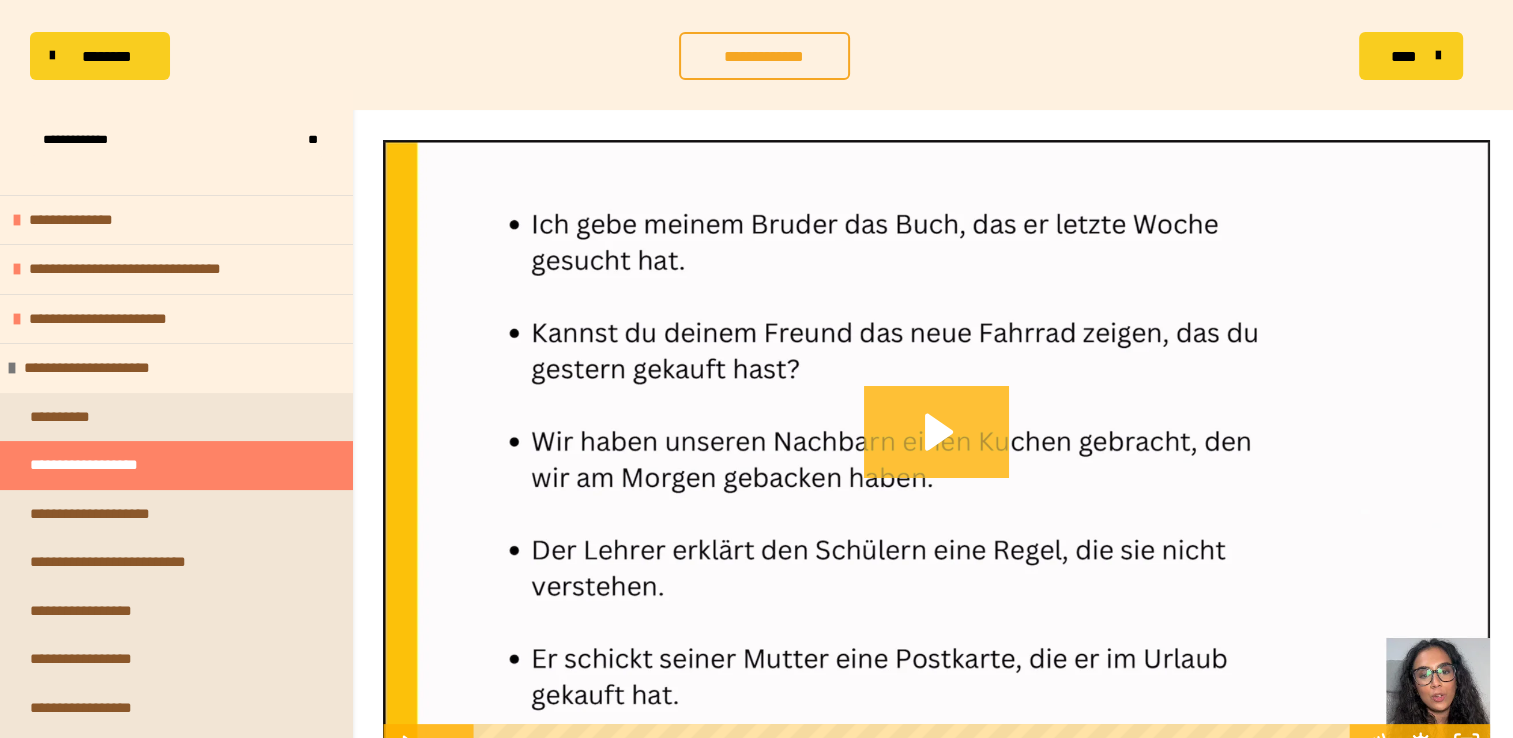 click 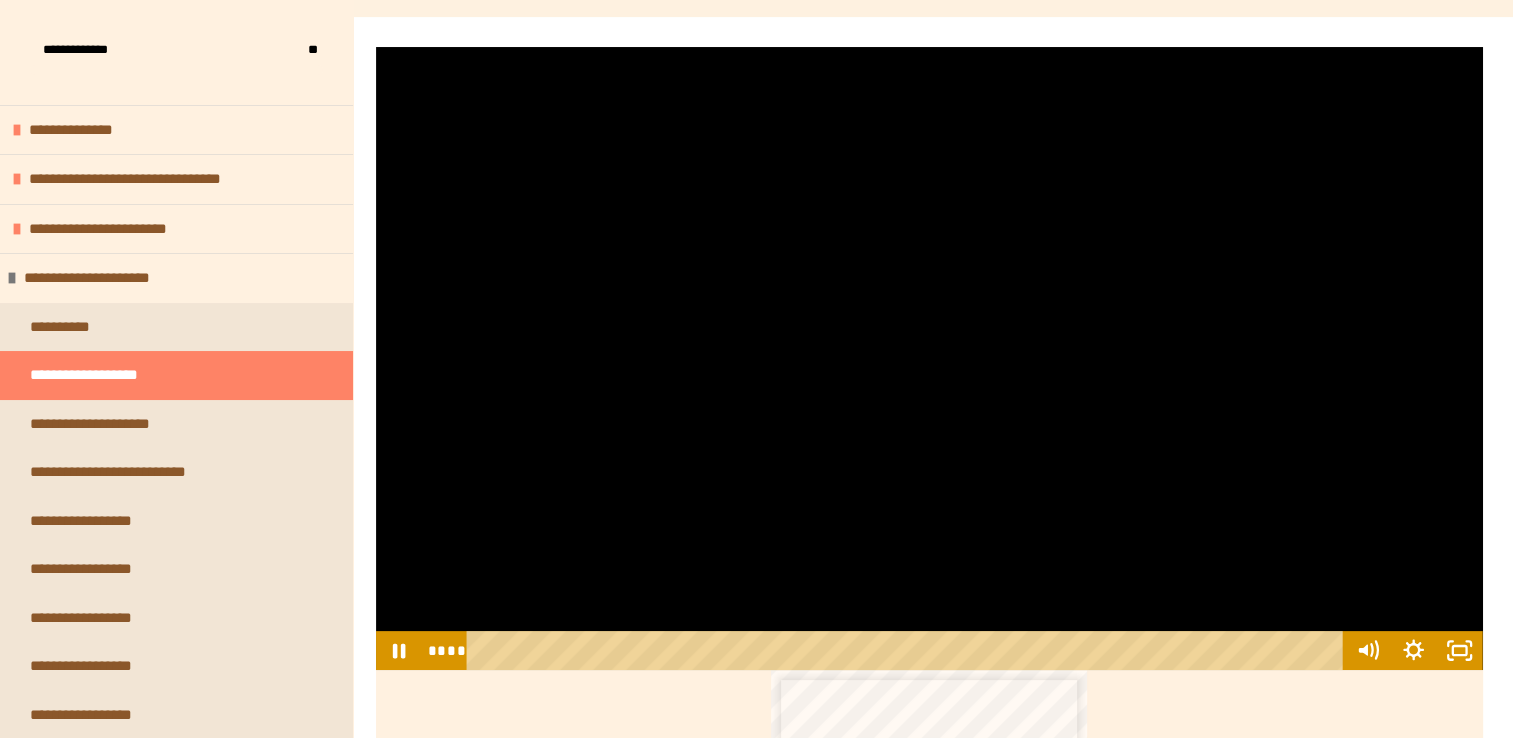 scroll, scrollTop: 287, scrollLeft: 0, axis: vertical 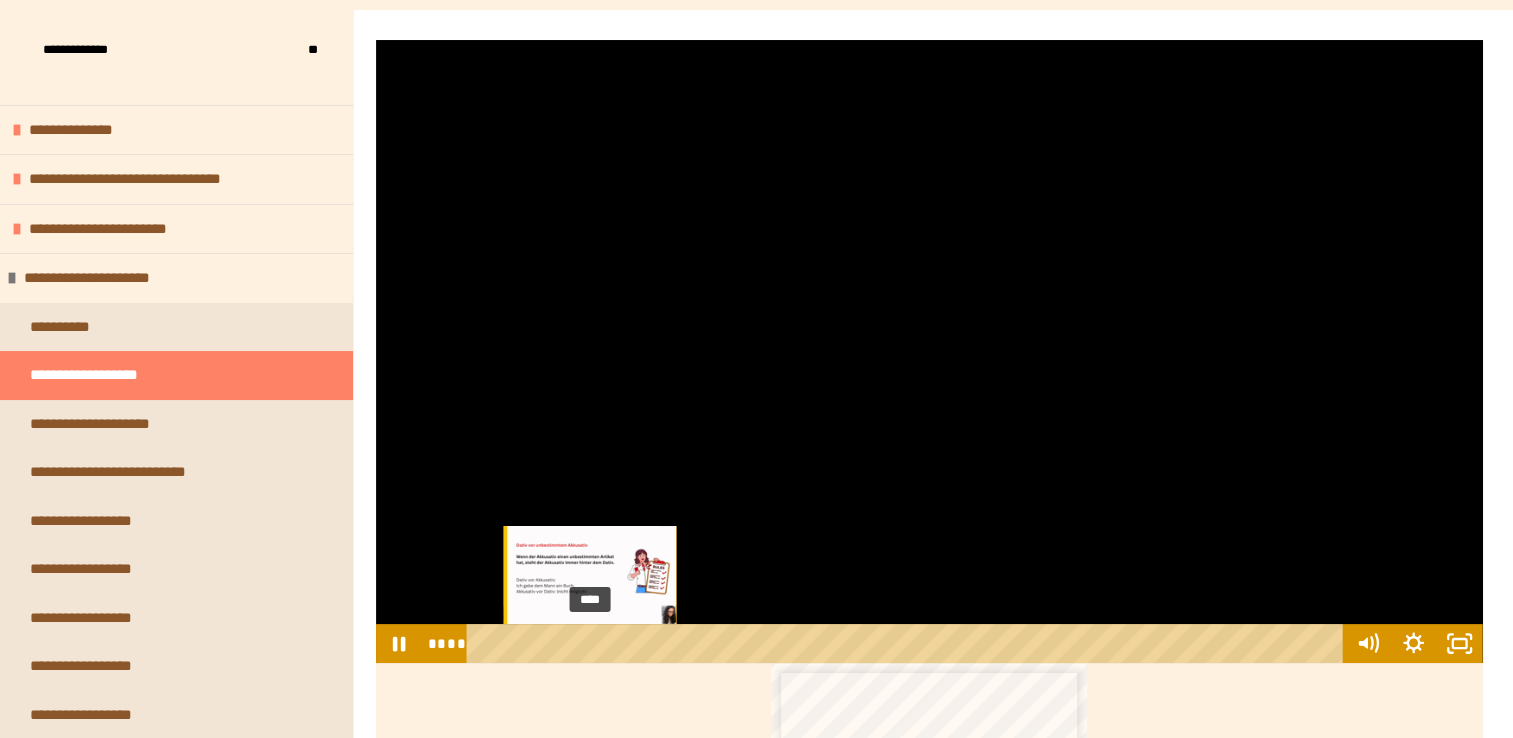 click on "****" at bounding box center [908, 643] 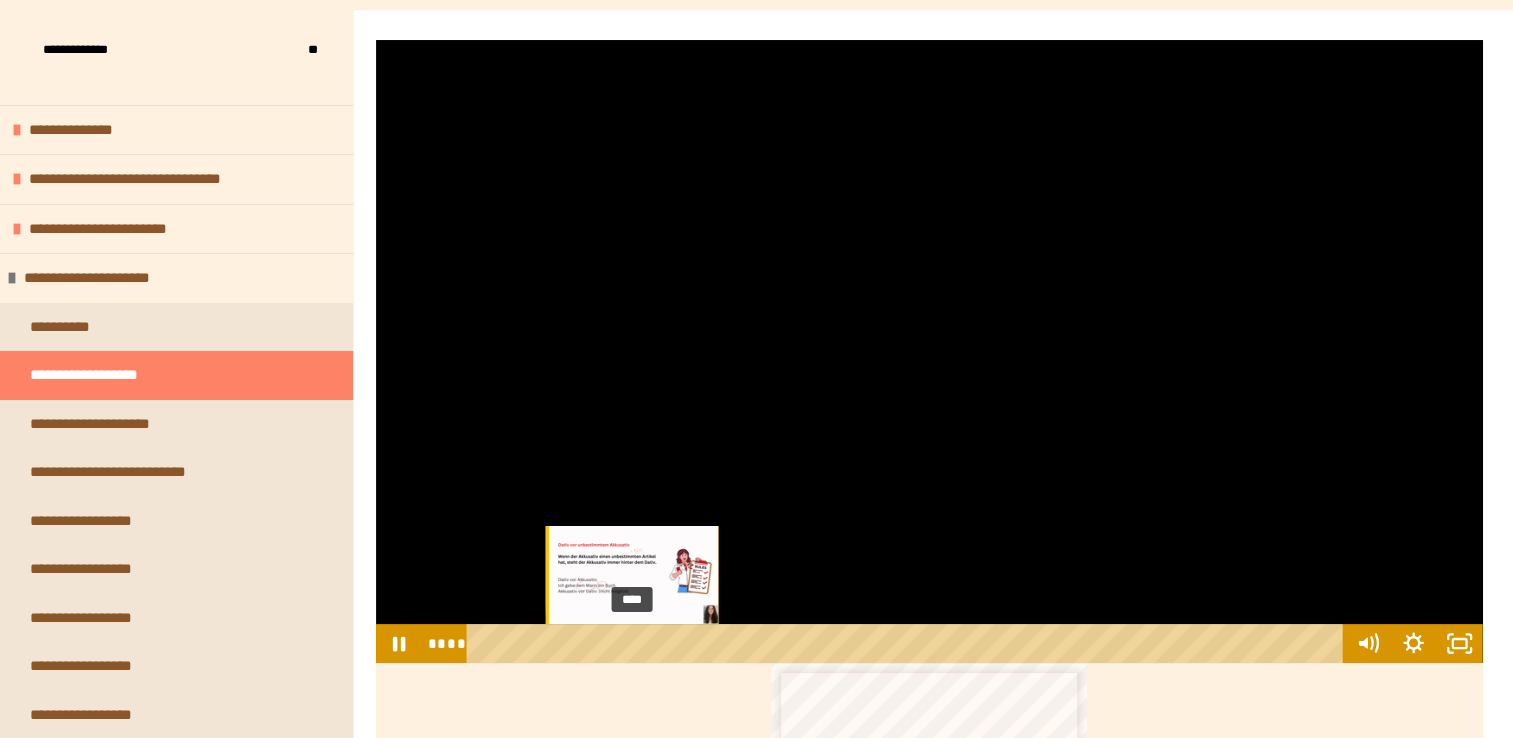 click on "****" at bounding box center (908, 643) 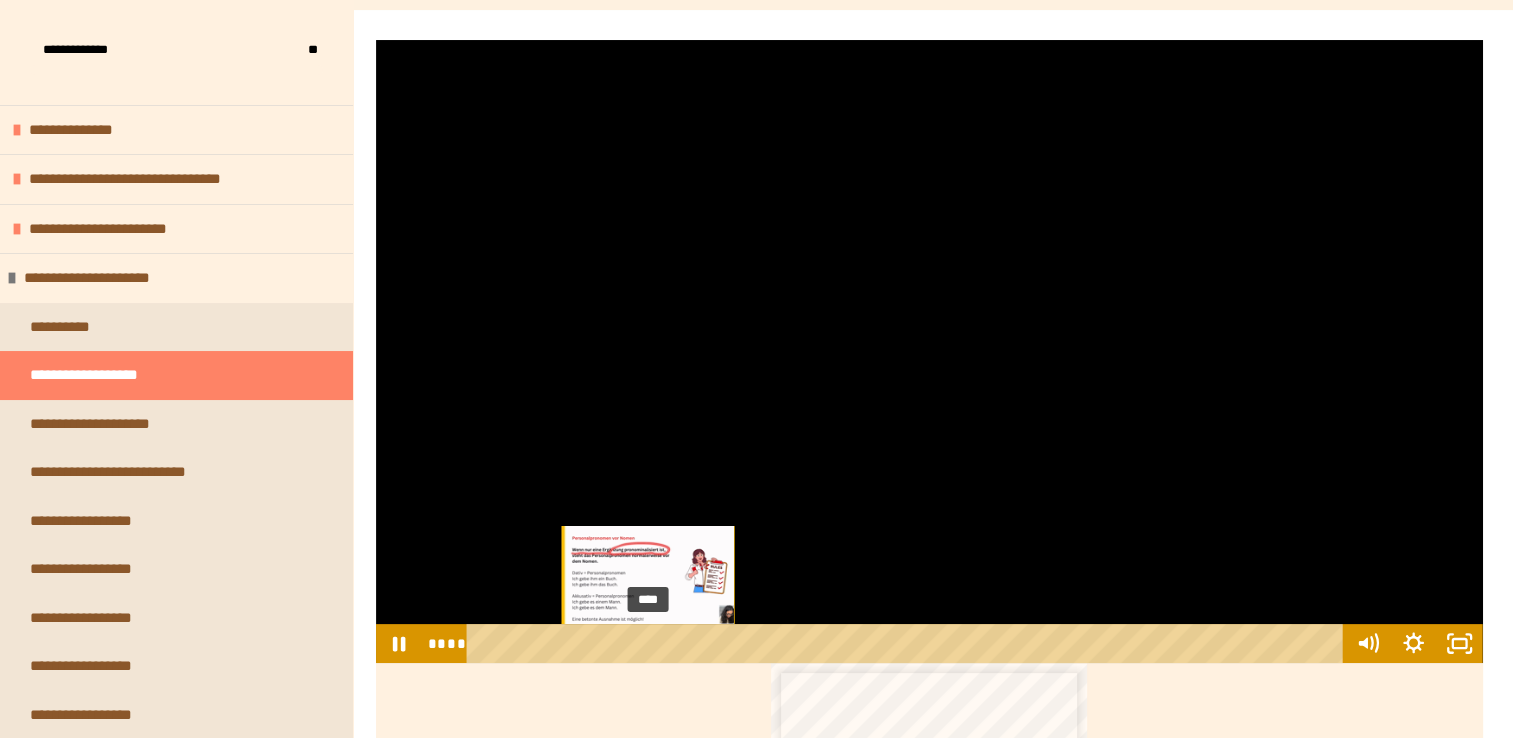 click on "****" at bounding box center (908, 643) 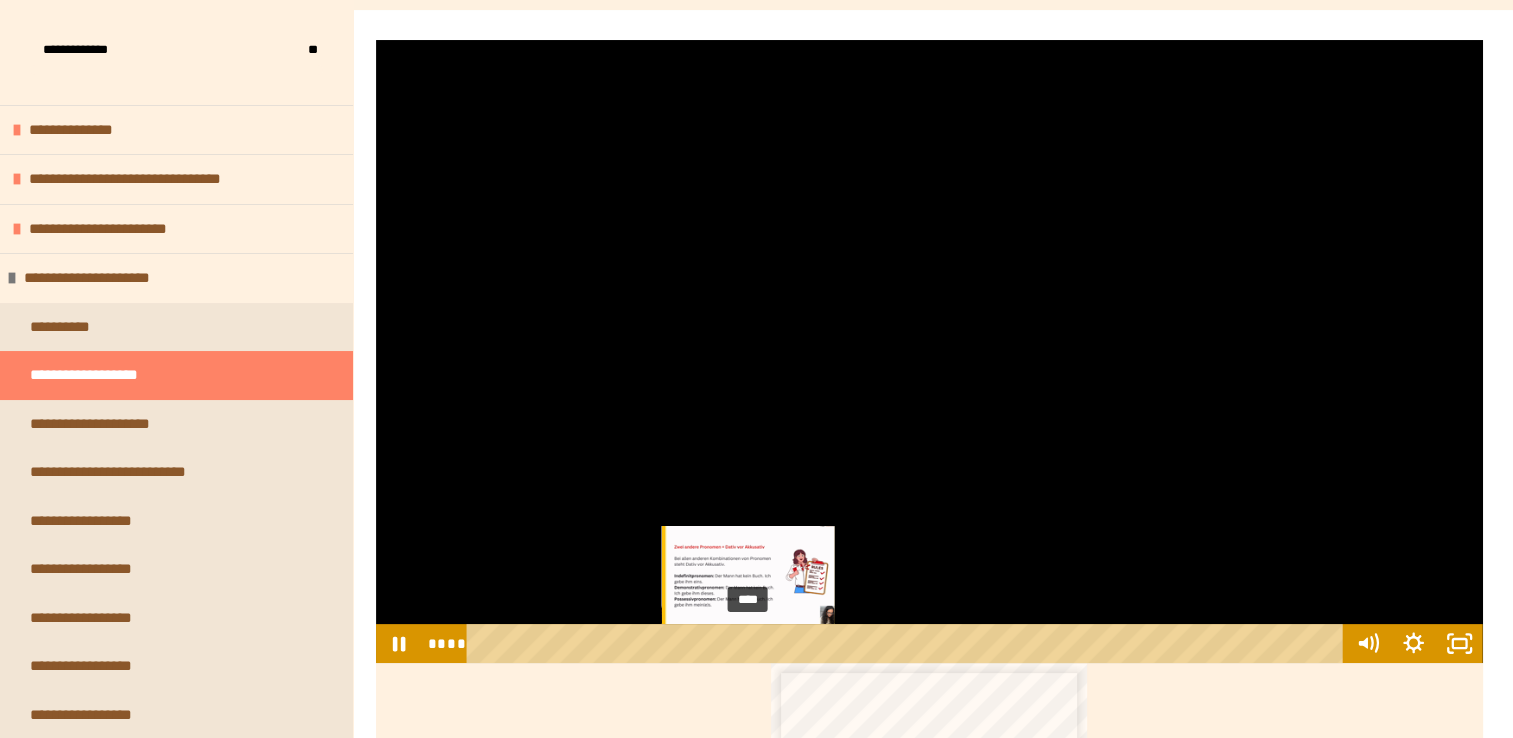 click on "****" at bounding box center (908, 643) 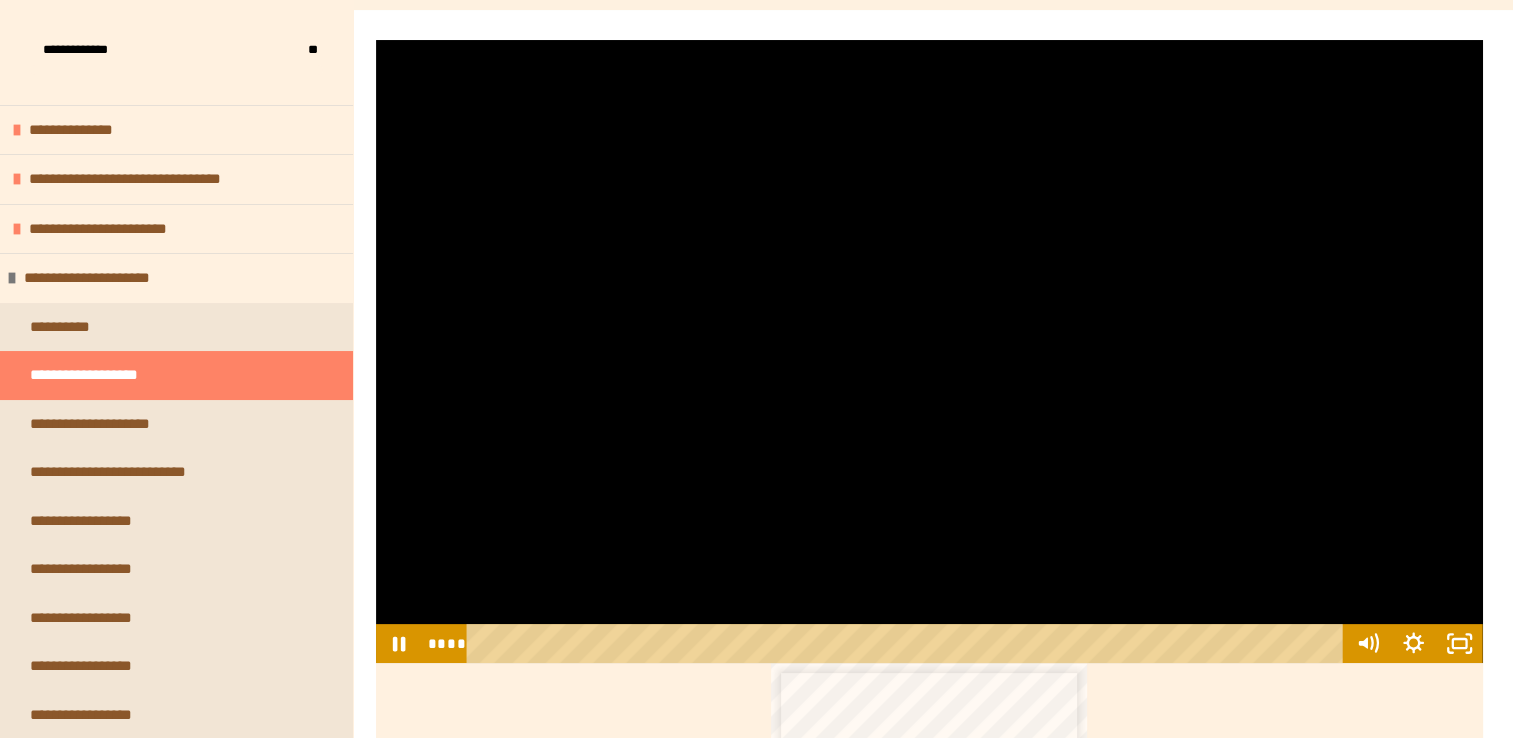 click at bounding box center [929, 351] 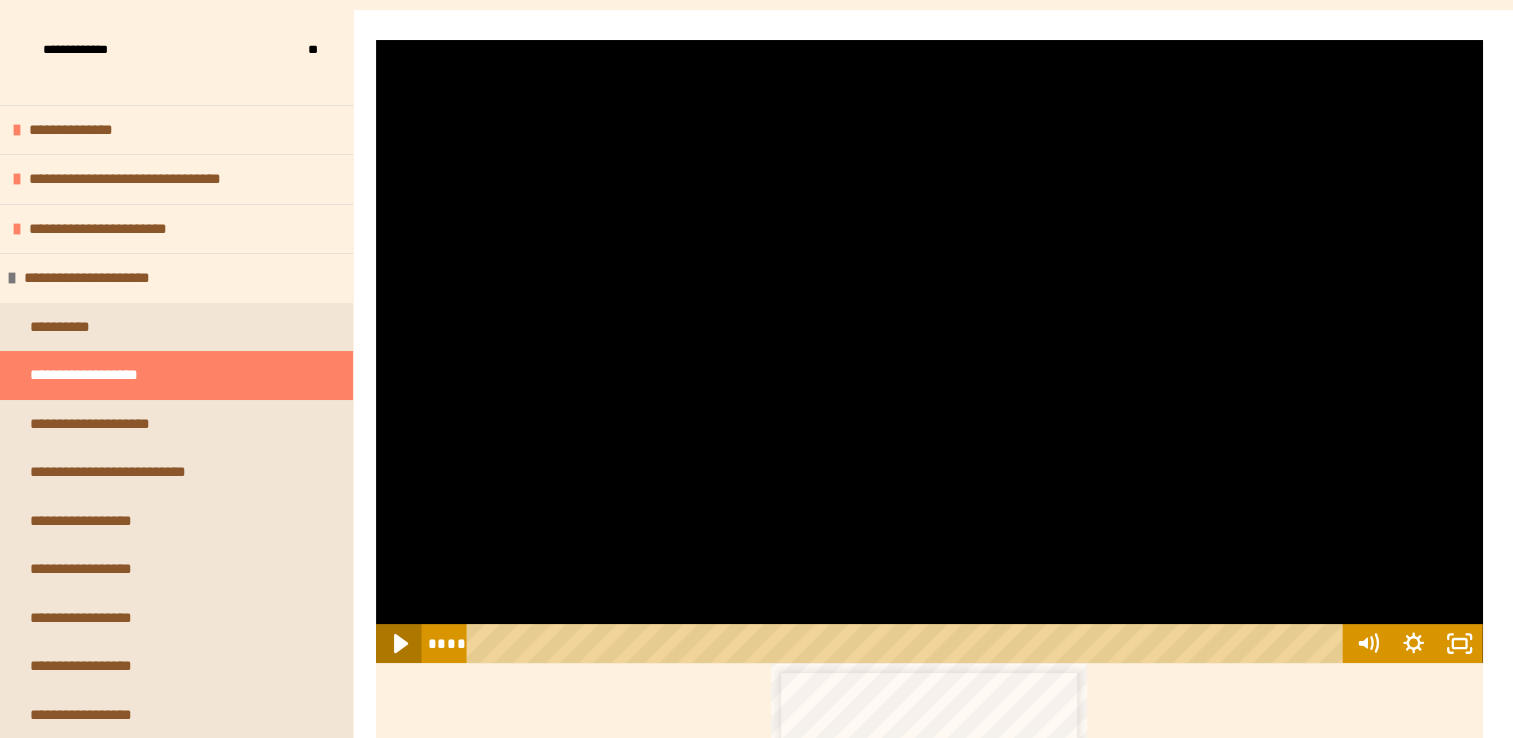 click 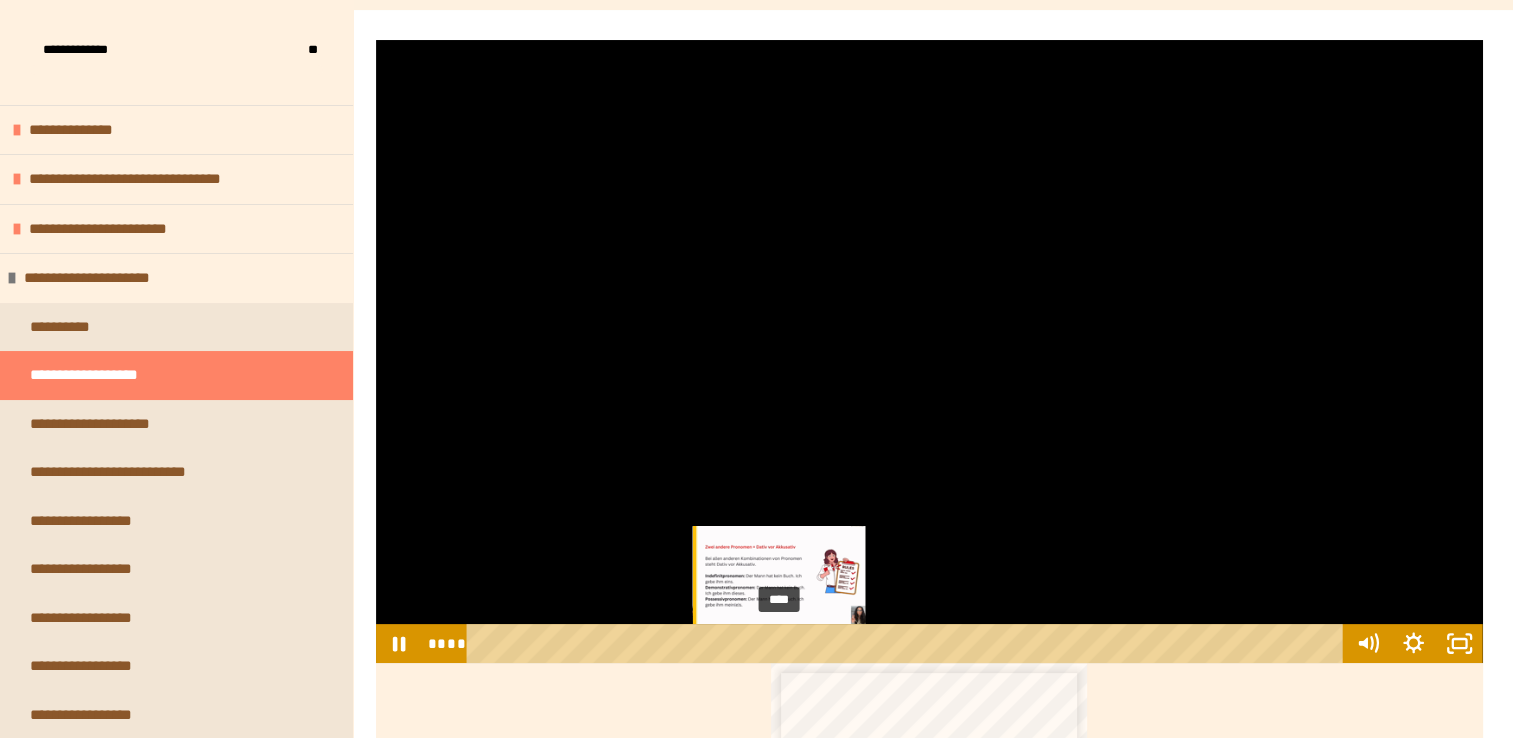 click on "****" at bounding box center (908, 643) 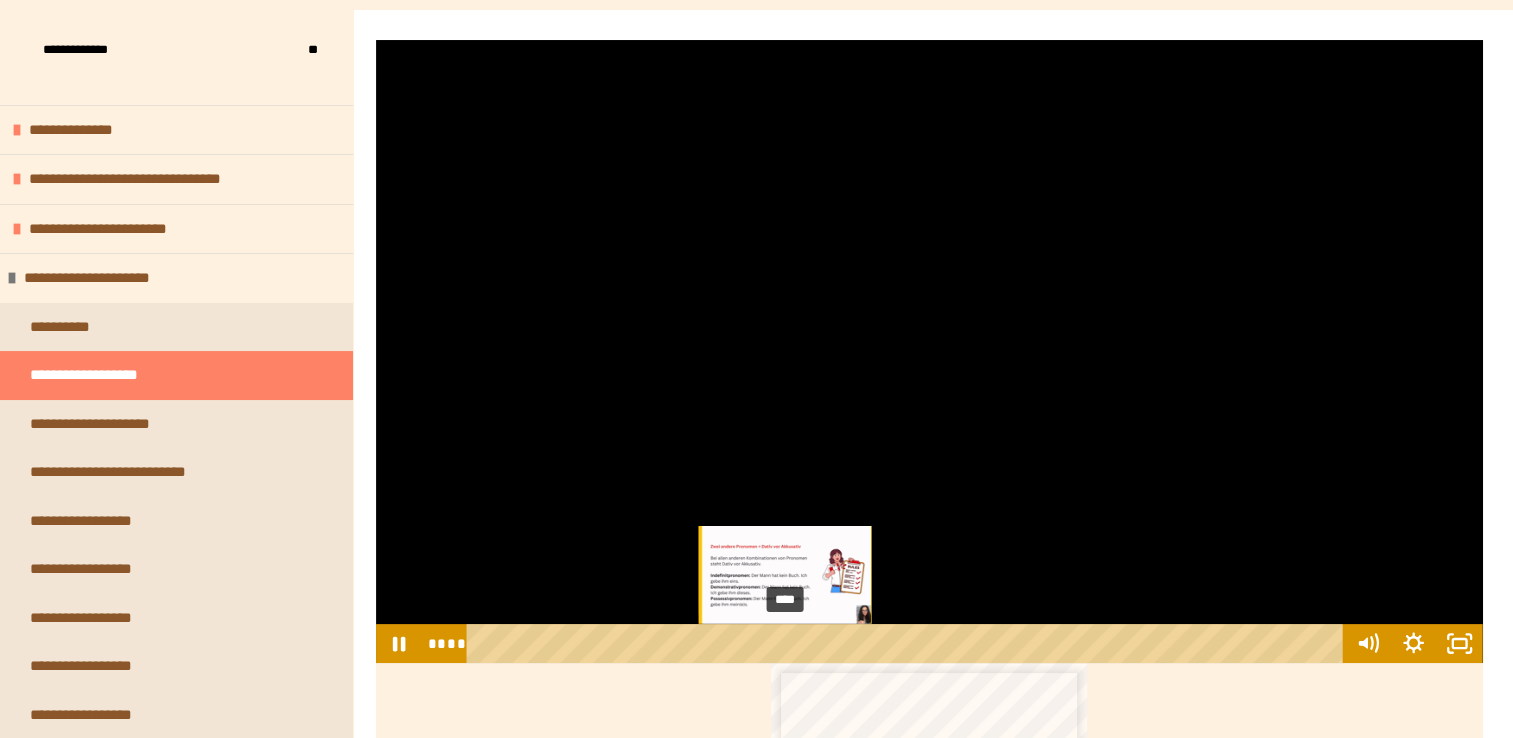 click at bounding box center (784, 643) 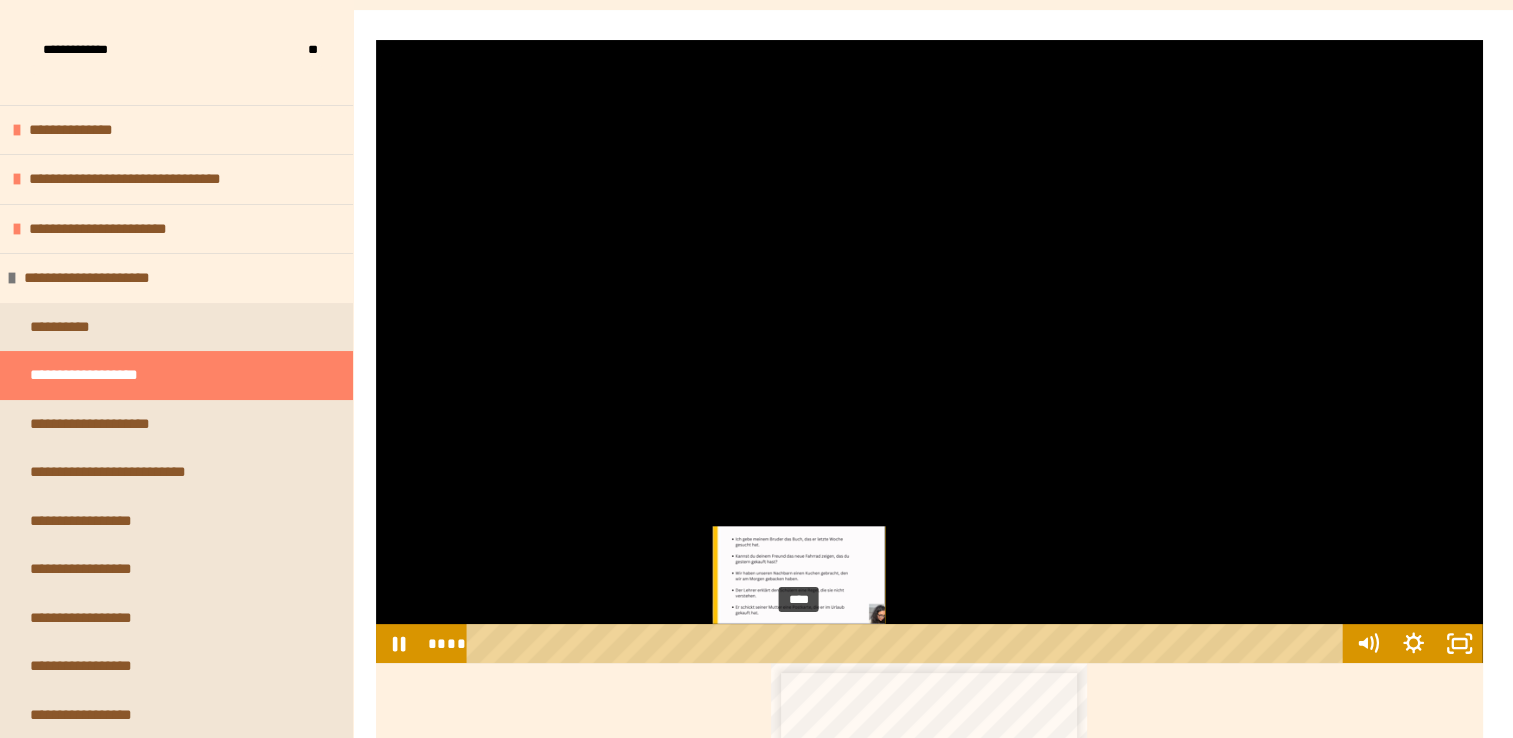click on "****" at bounding box center (908, 643) 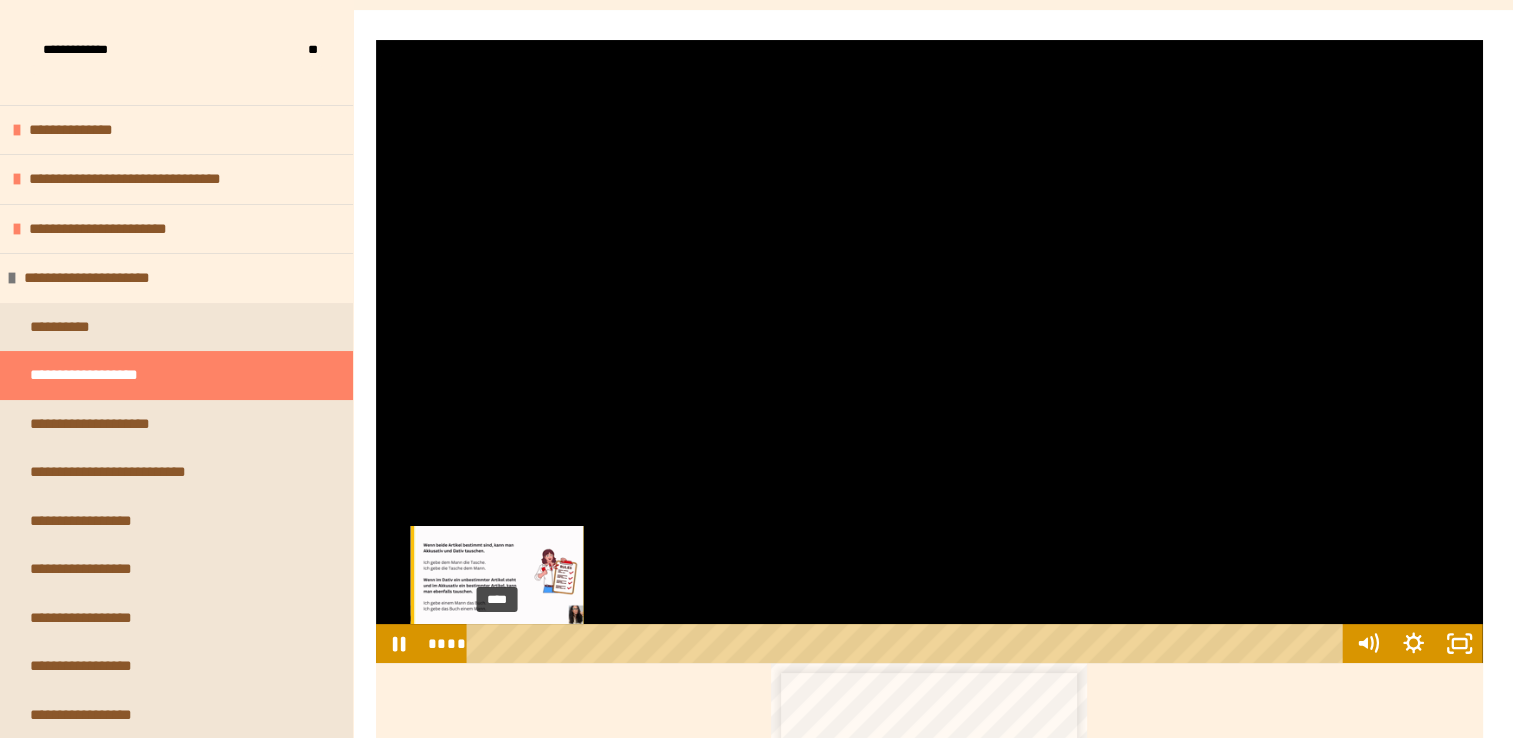 click on "****" at bounding box center (908, 643) 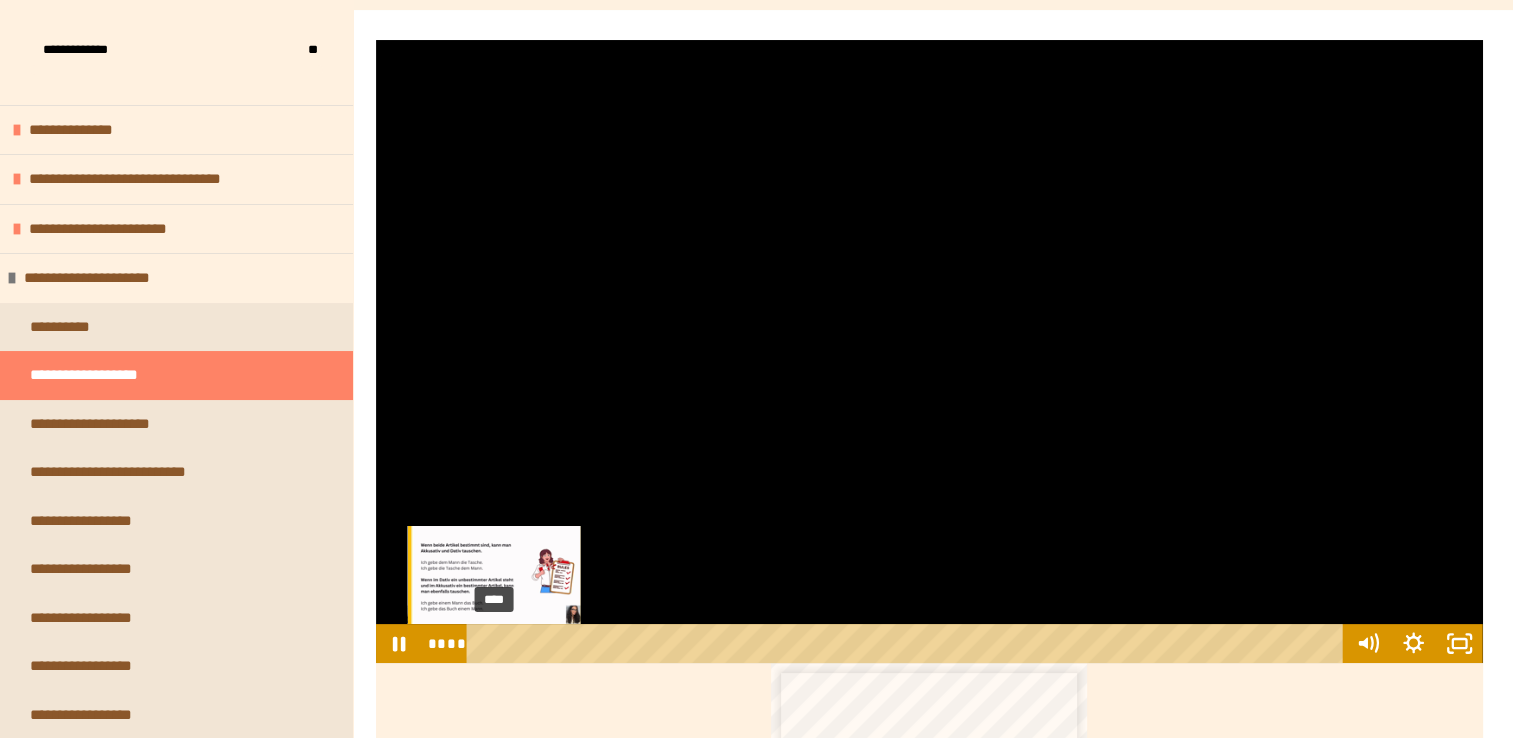 click at bounding box center (497, 643) 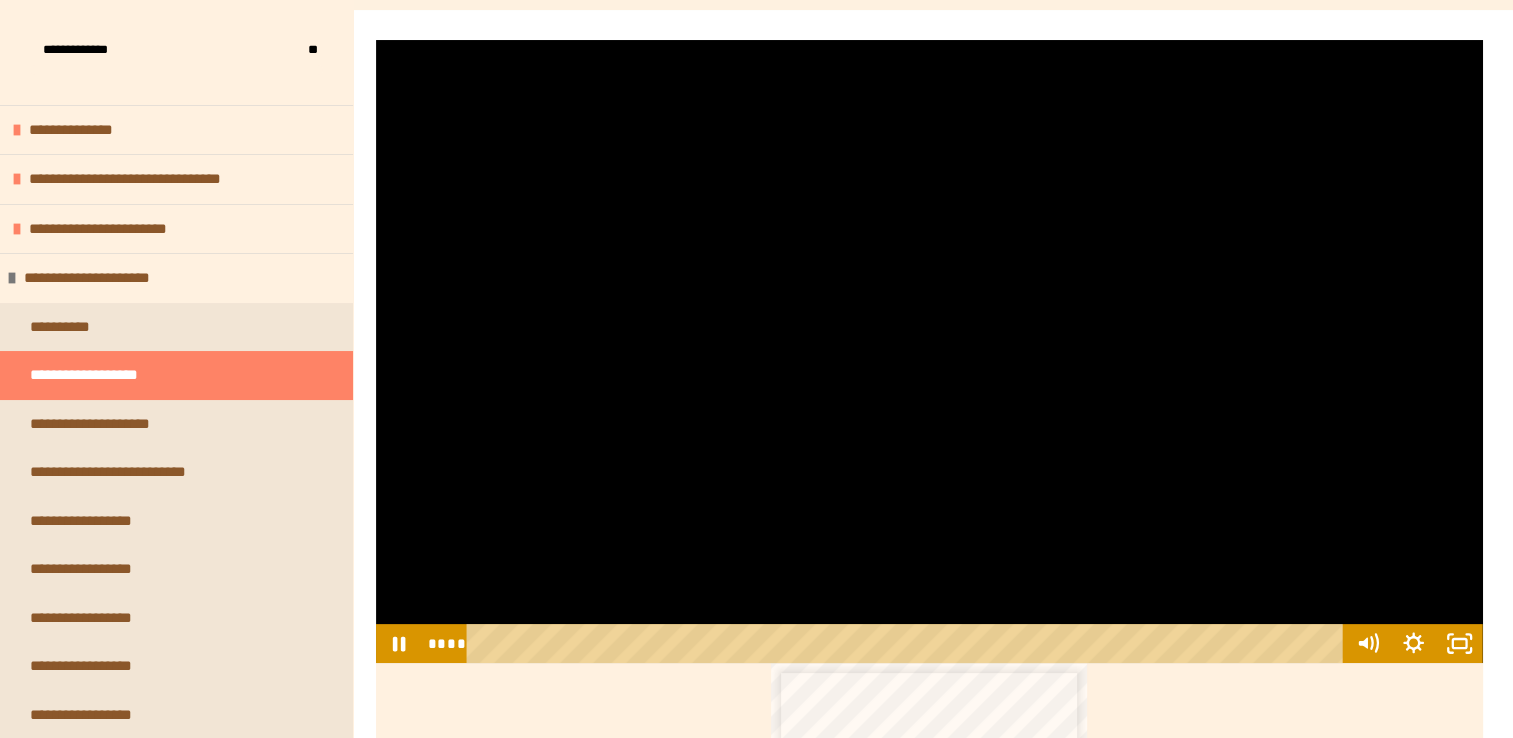 click at bounding box center [929, 351] 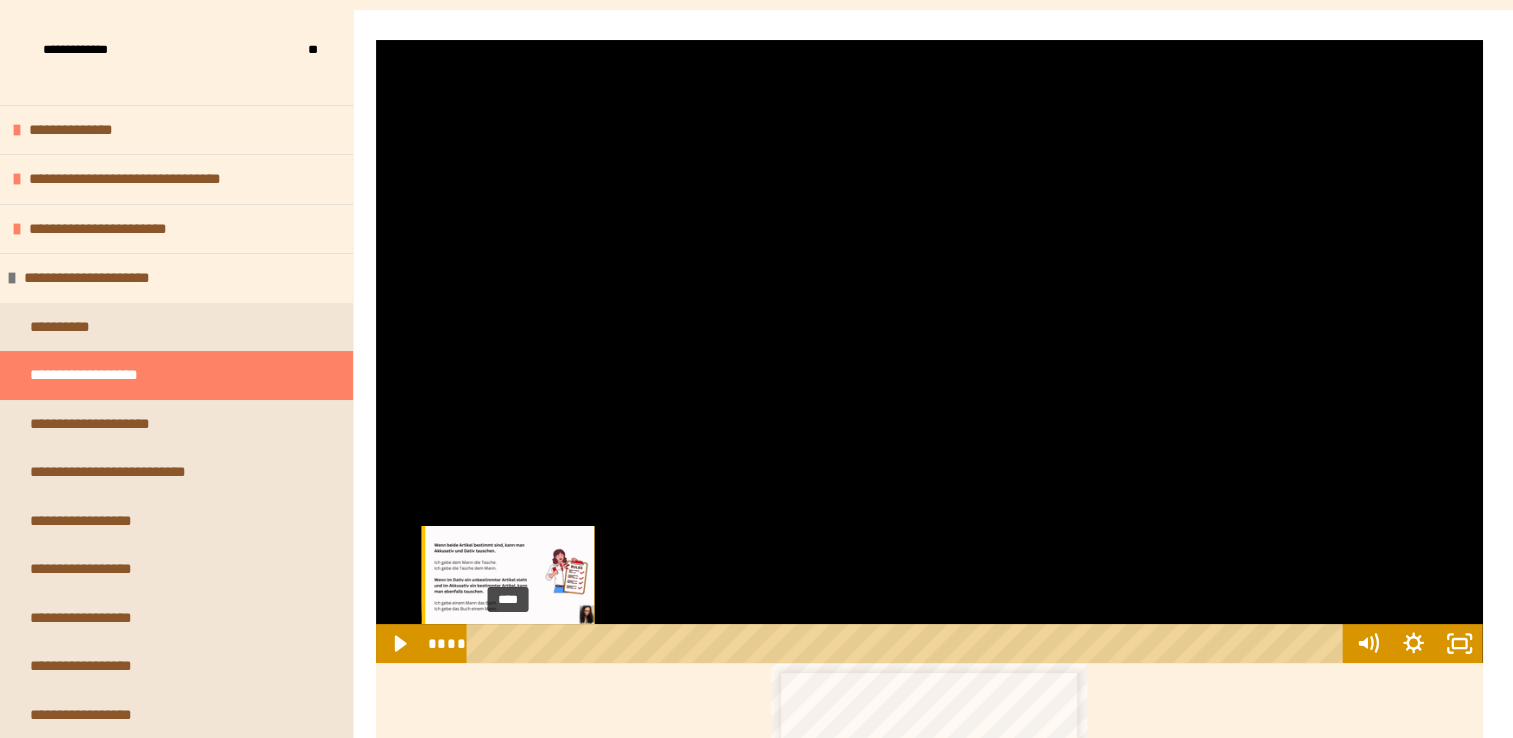 click on "****" at bounding box center (908, 643) 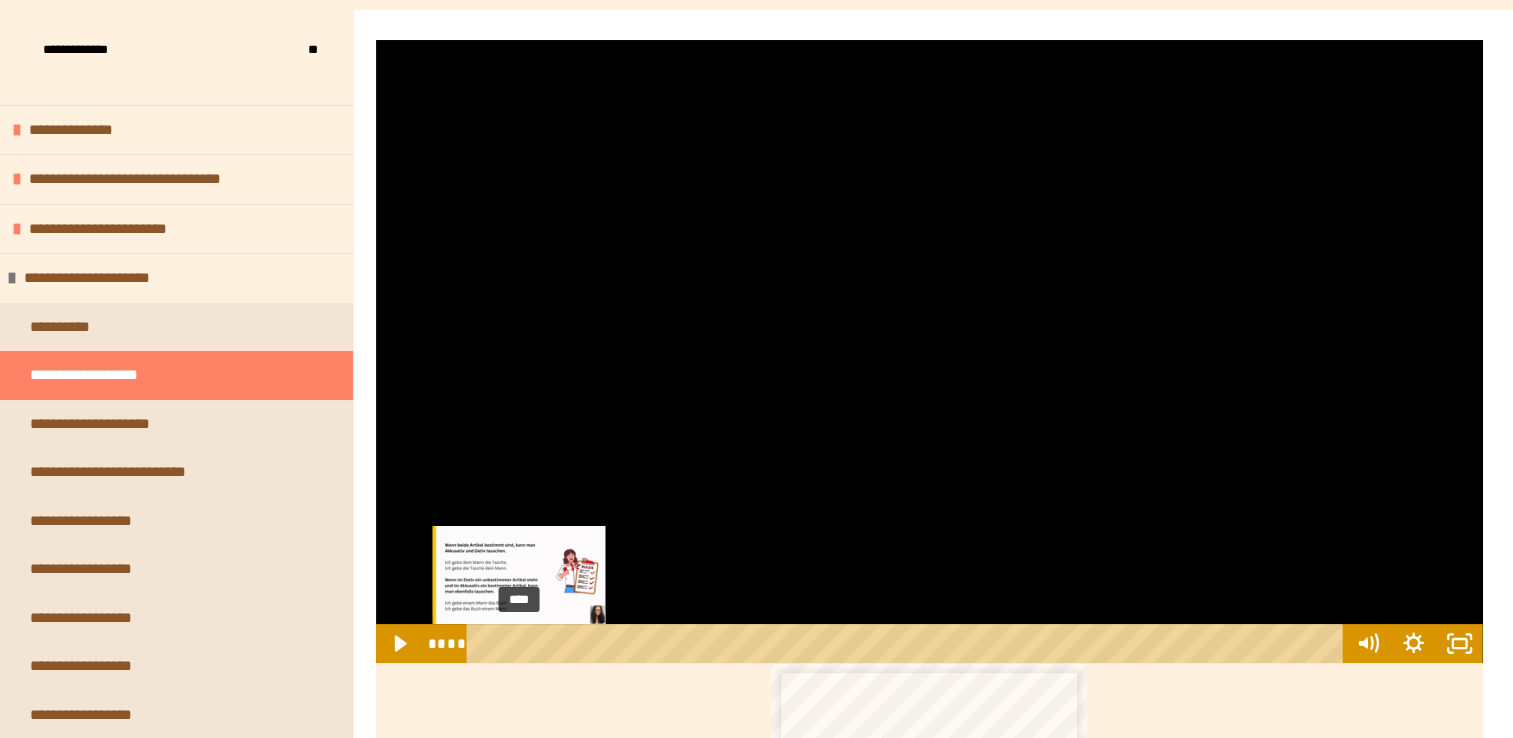 click on "****" at bounding box center [908, 643] 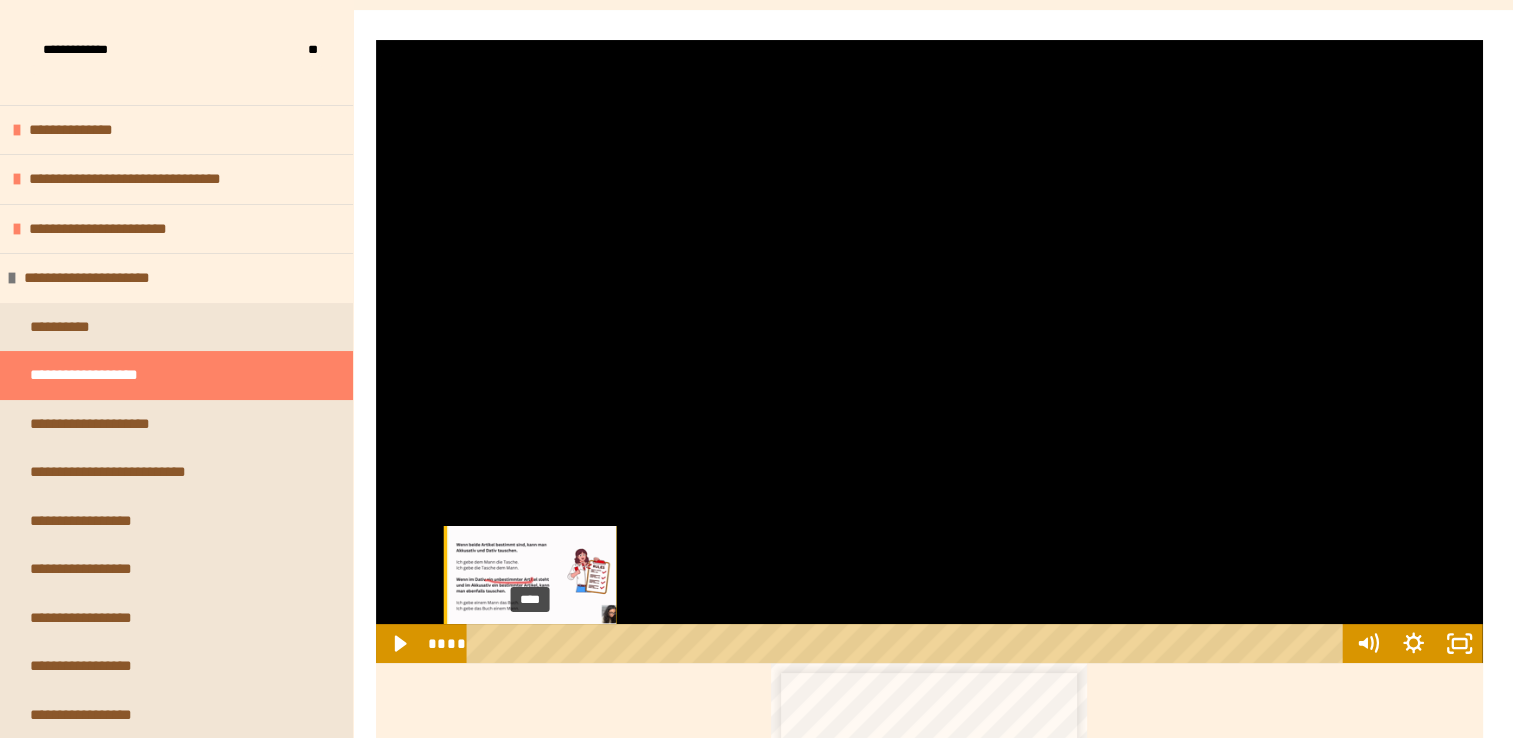 click on "****" at bounding box center [908, 643] 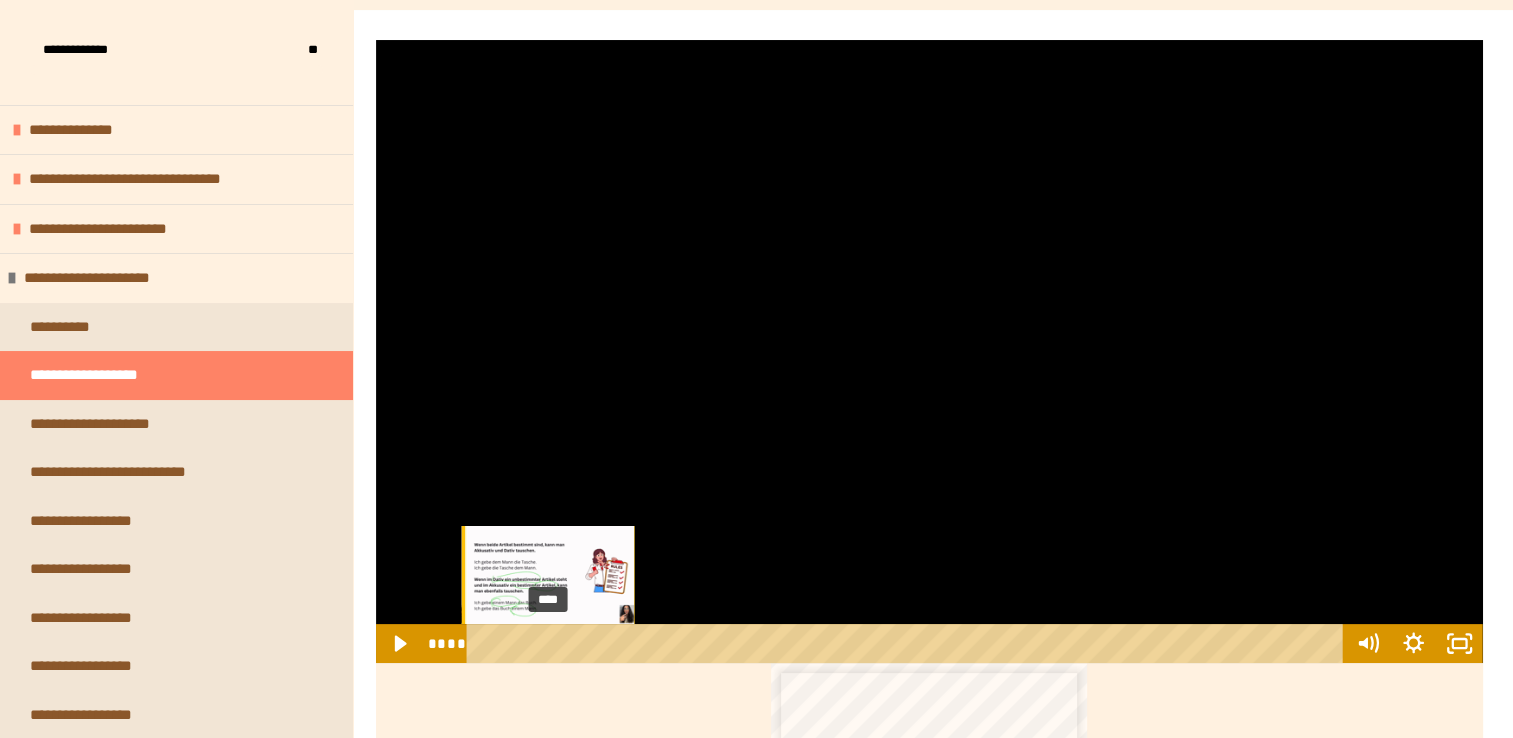 click on "****" at bounding box center (908, 643) 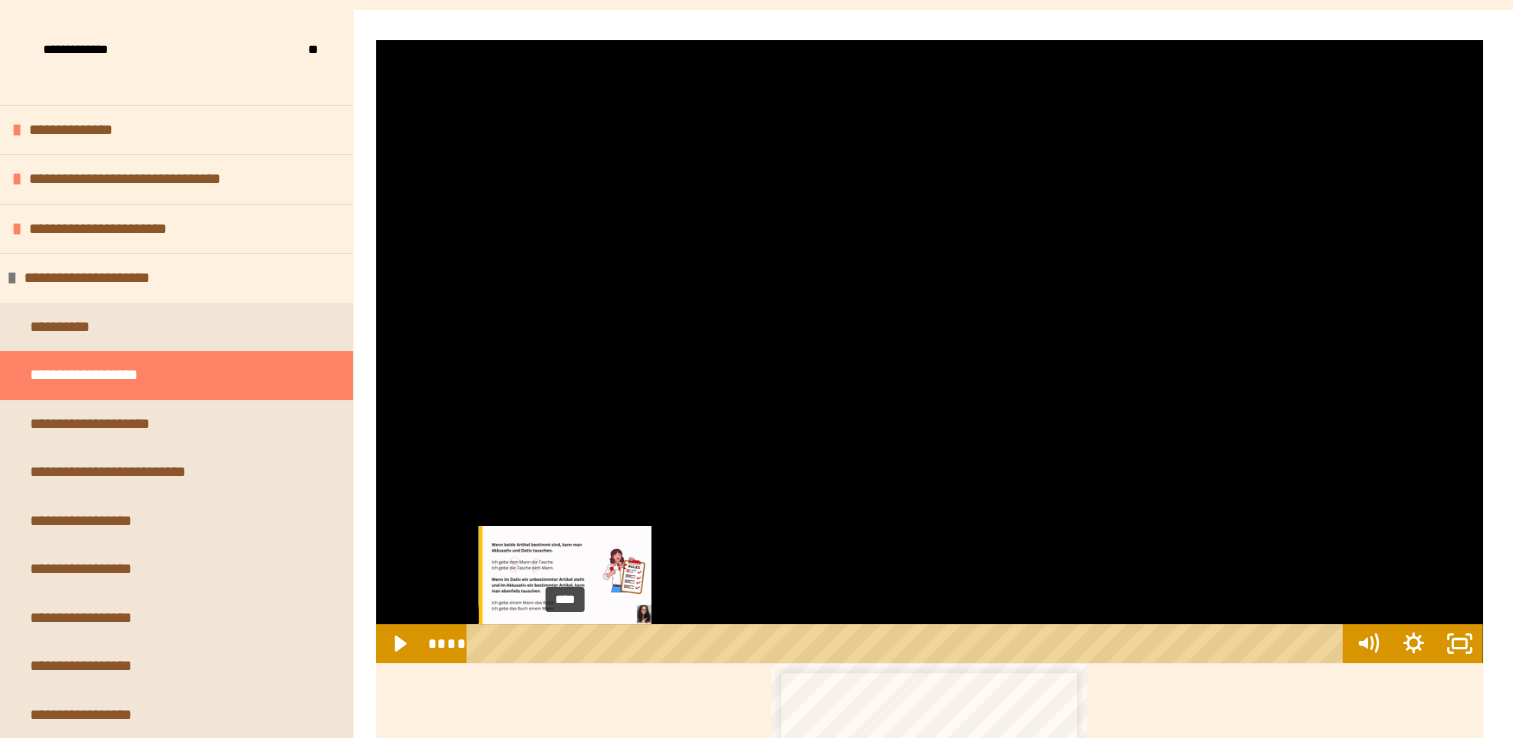 click on "****" at bounding box center (908, 643) 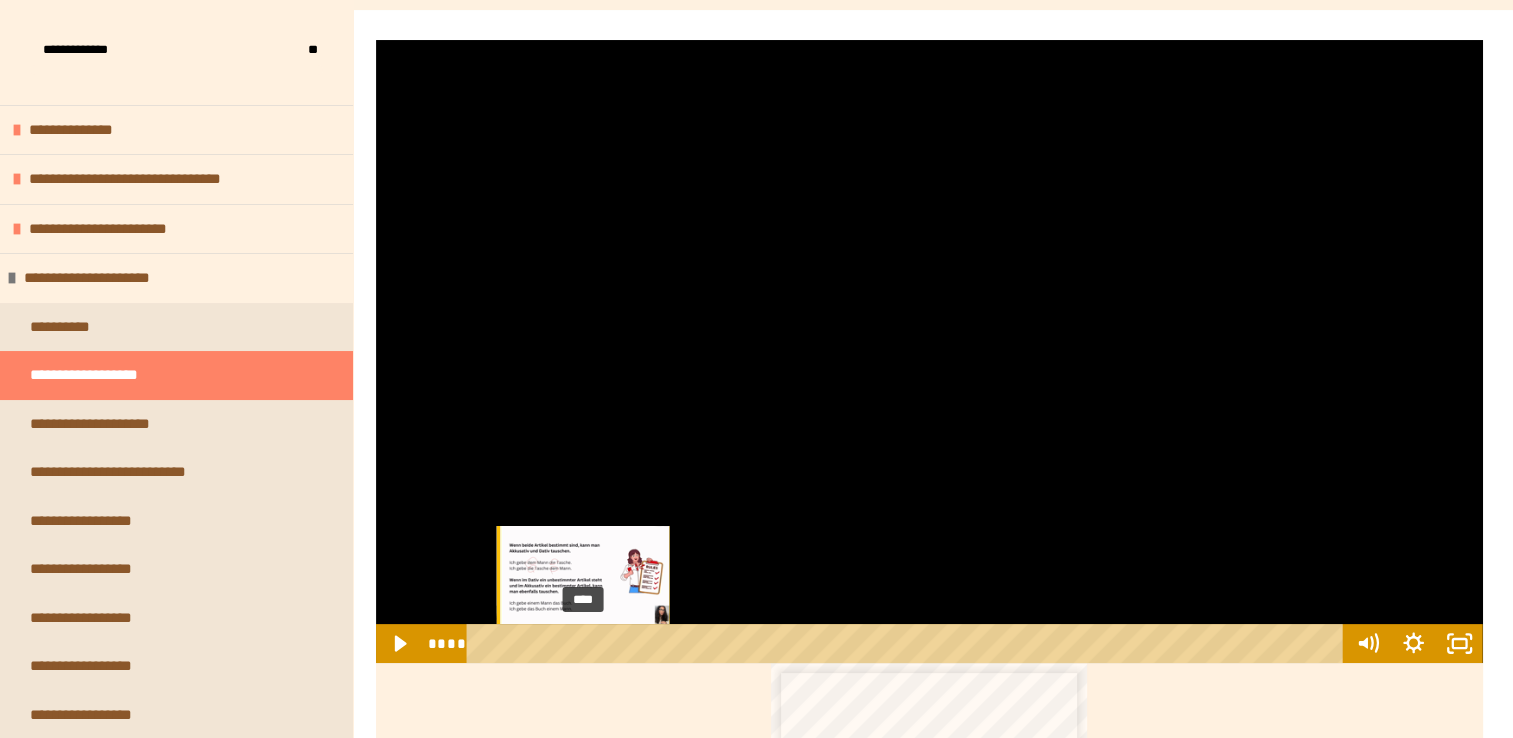 click on "****" at bounding box center (908, 643) 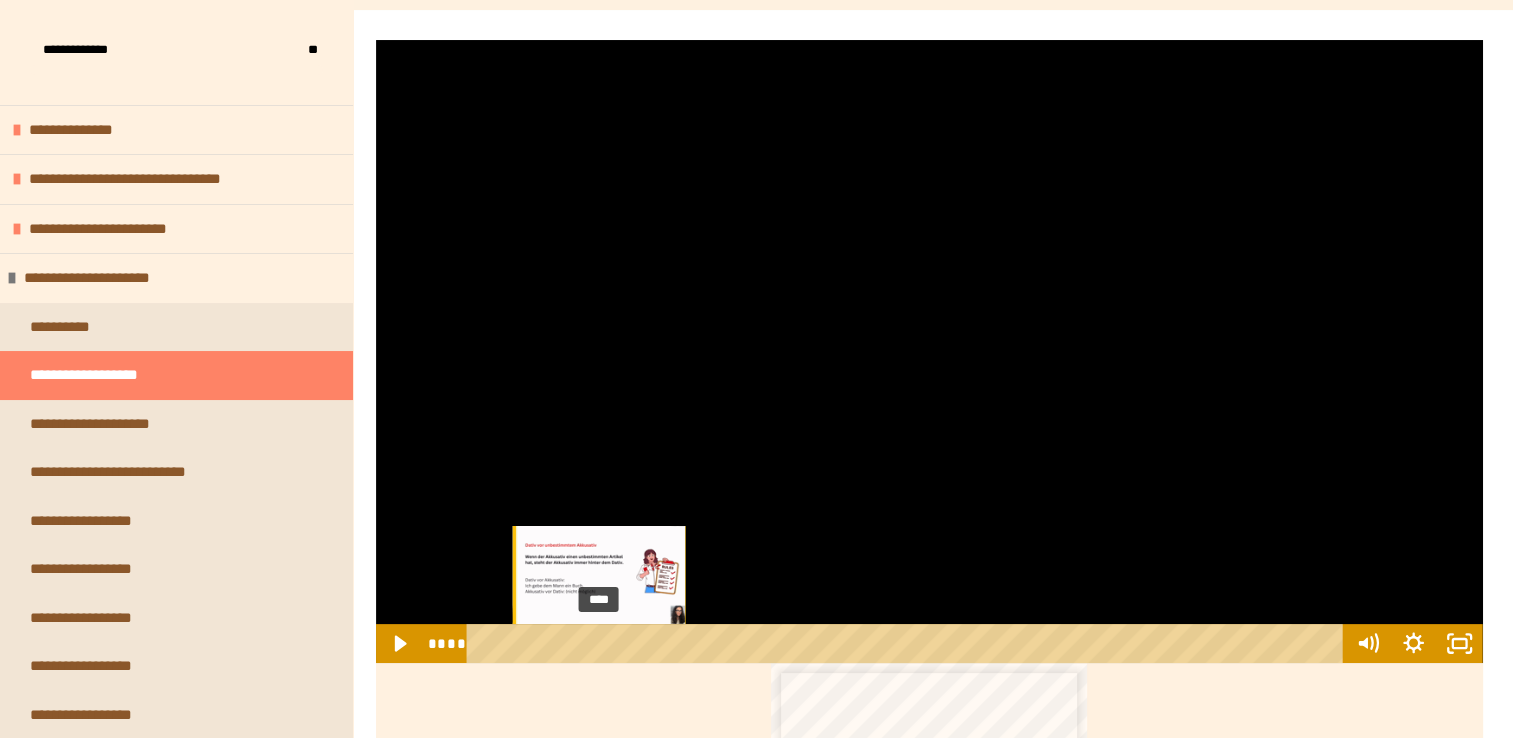 click on "****" at bounding box center (908, 643) 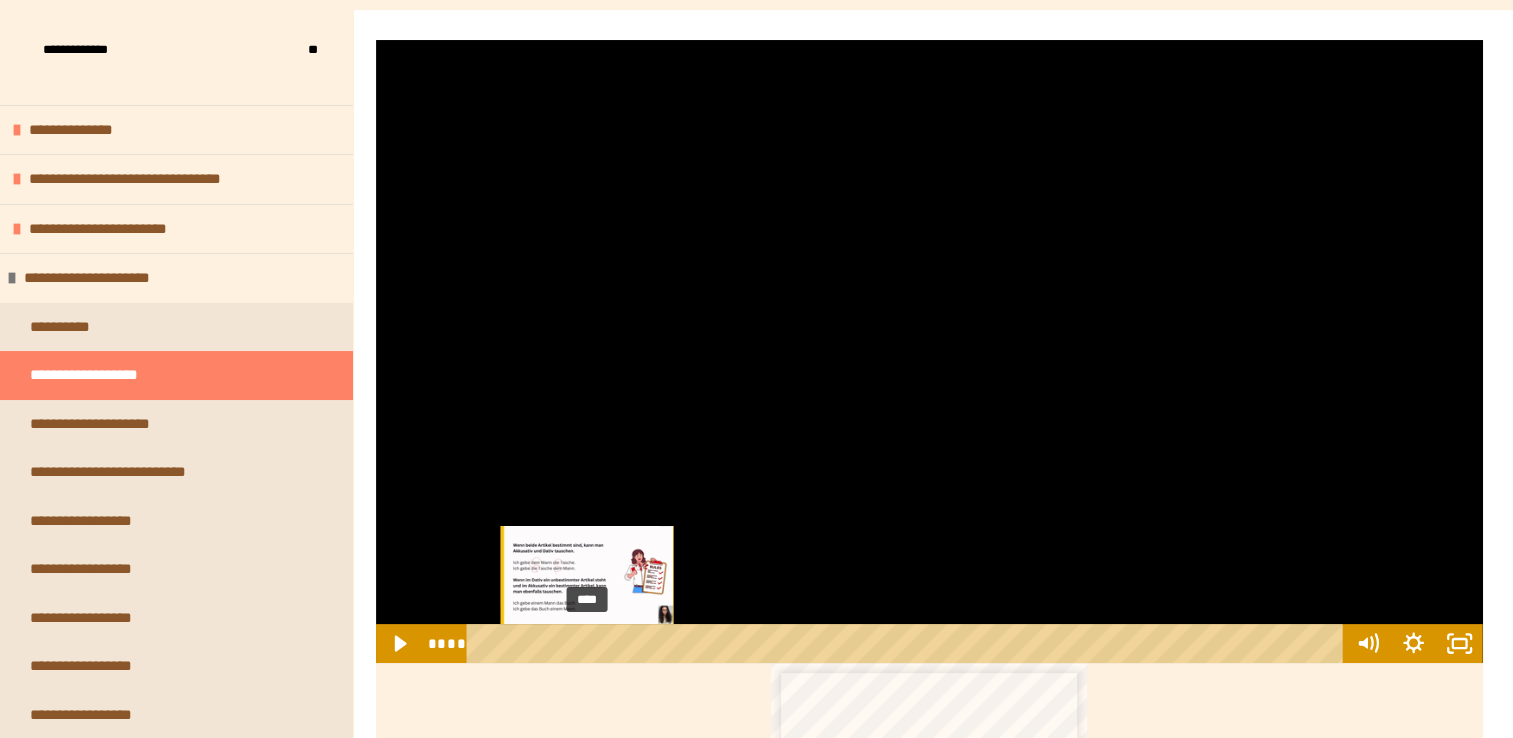 click on "****" at bounding box center (908, 643) 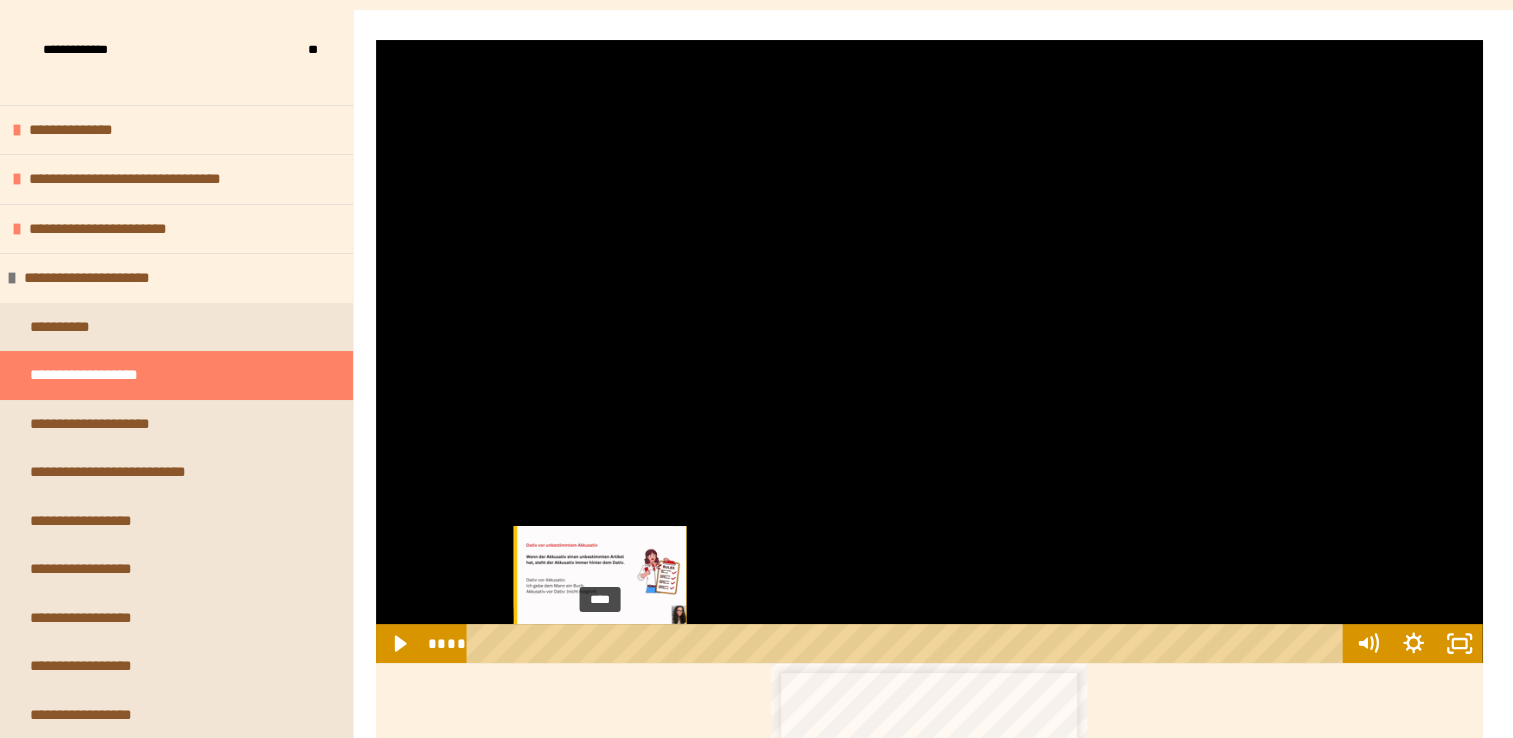 click on "****" at bounding box center (908, 643) 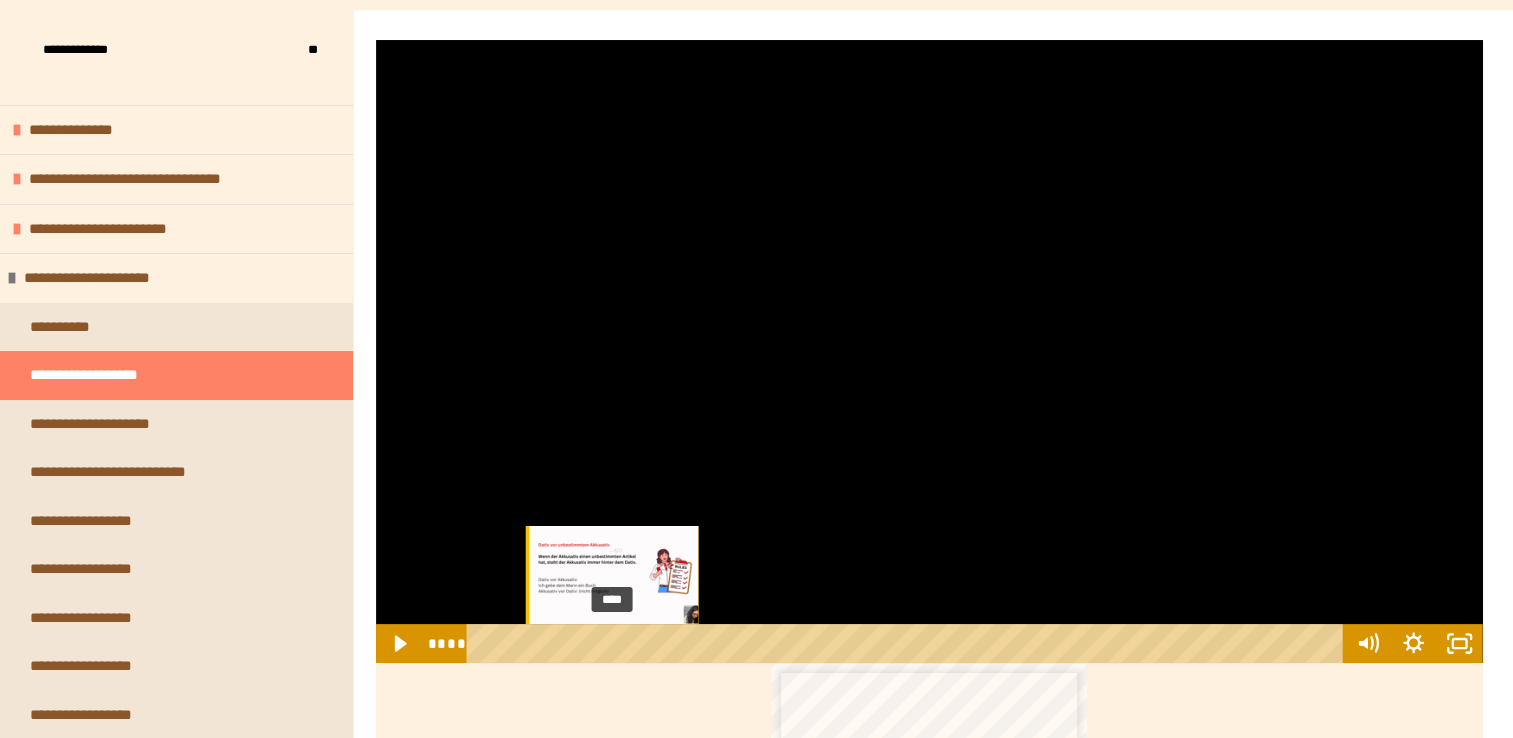 click on "****" at bounding box center [908, 643] 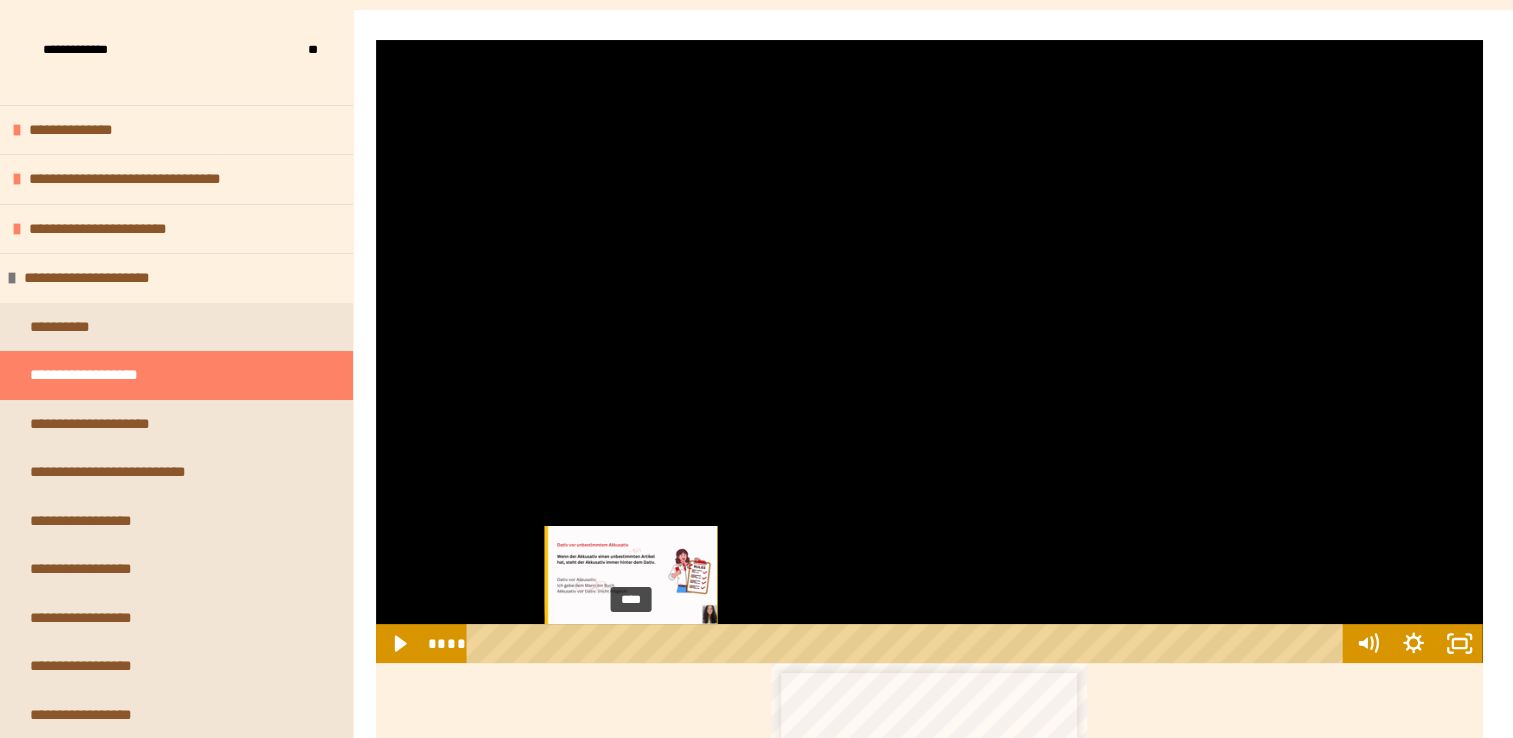 click on "****" at bounding box center [908, 643] 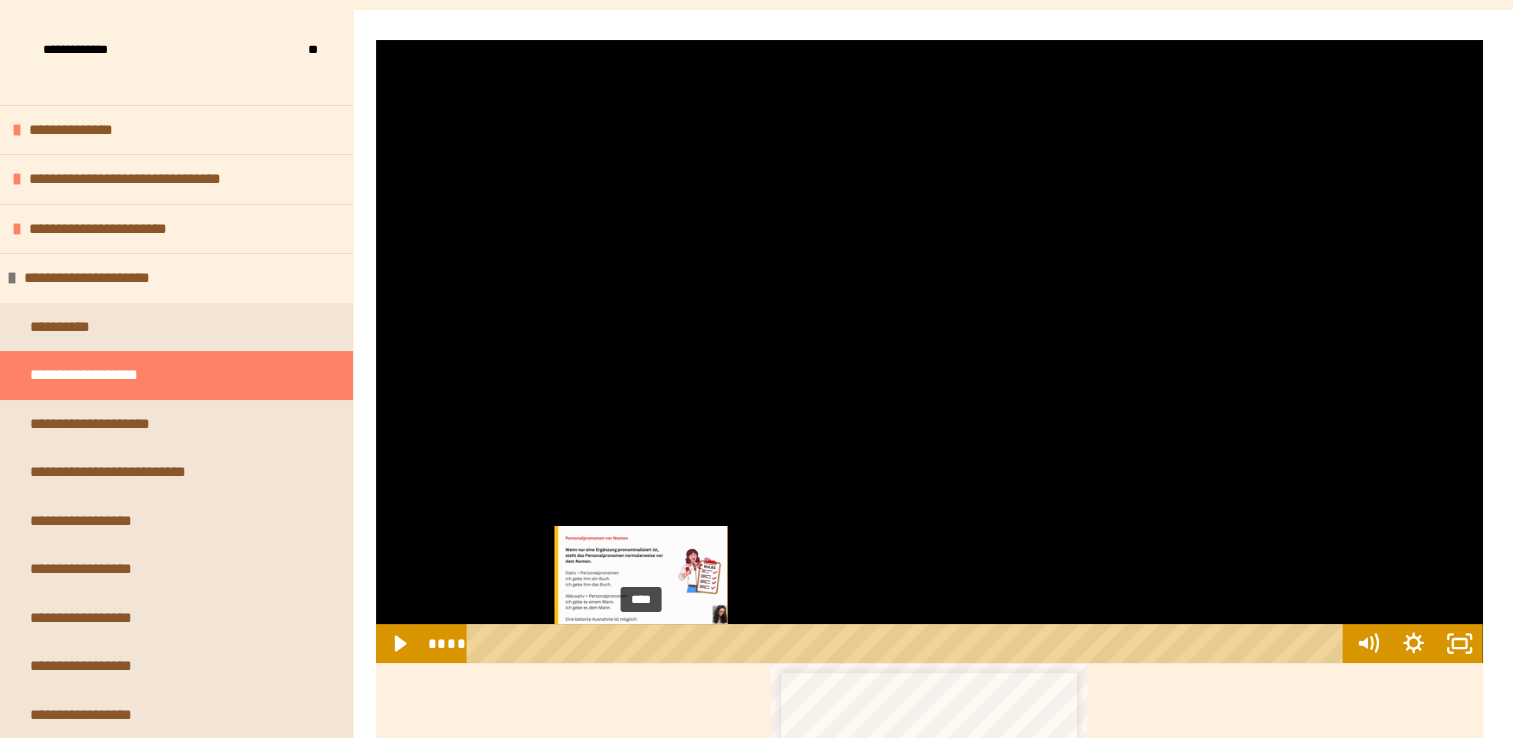 click on "****" at bounding box center [908, 643] 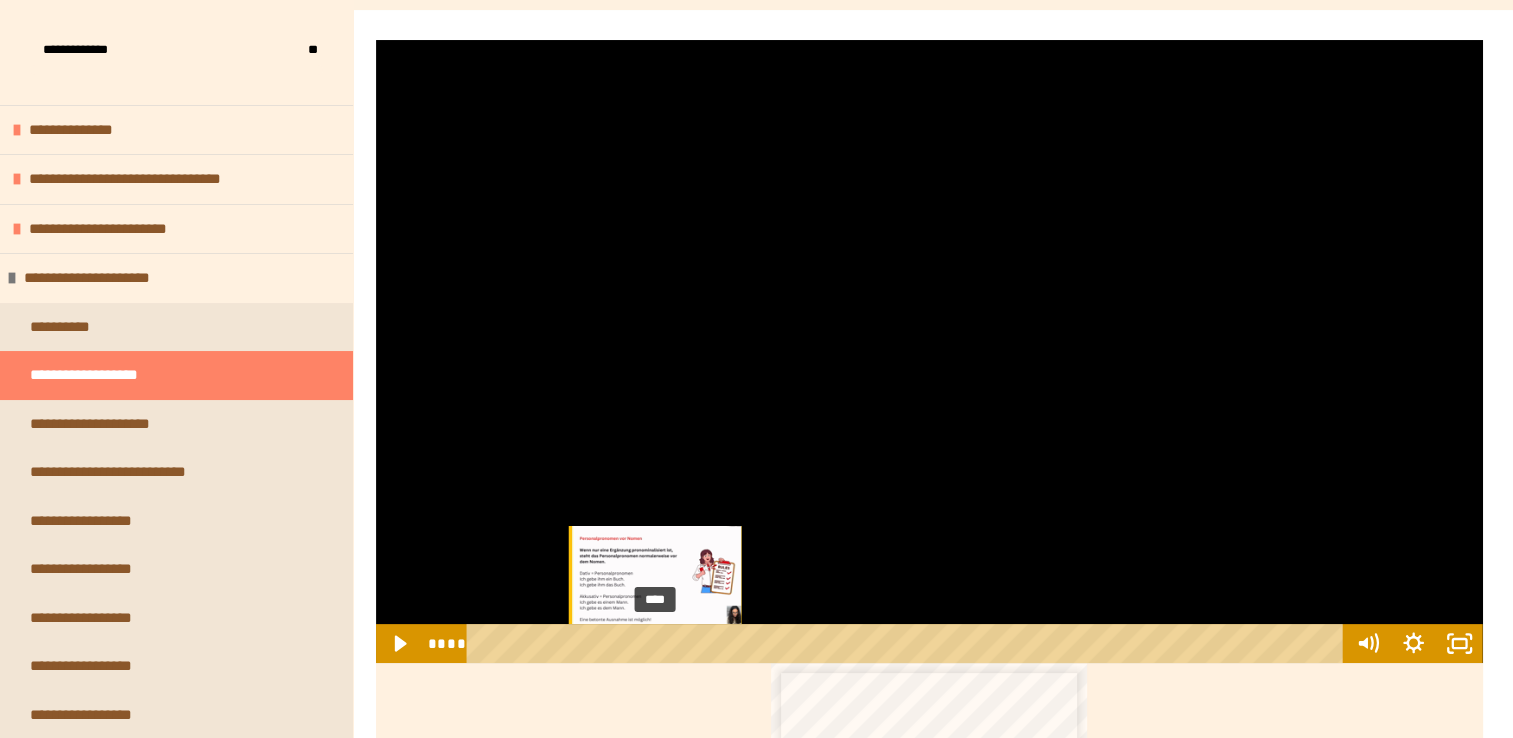 click on "****" at bounding box center [908, 643] 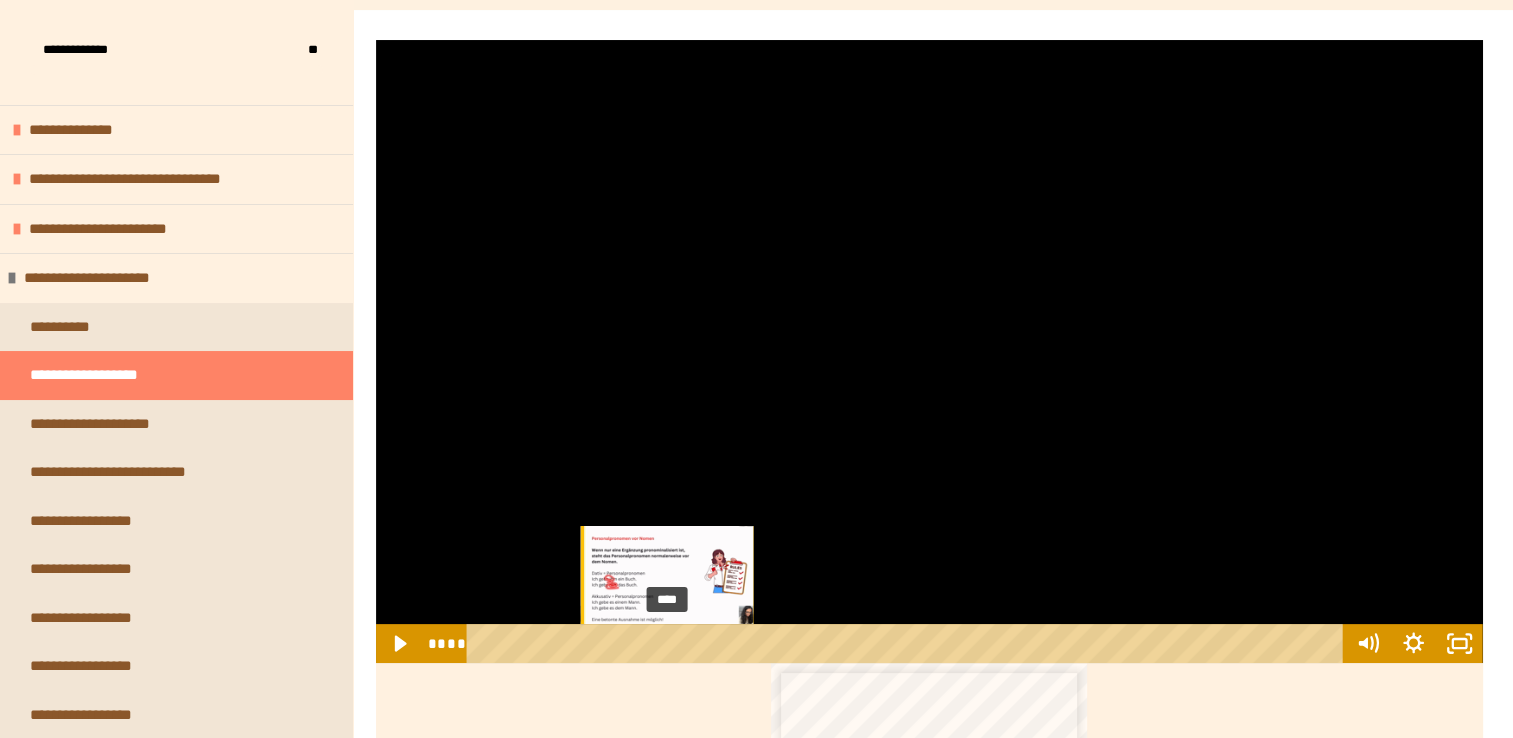 click on "****" at bounding box center (908, 643) 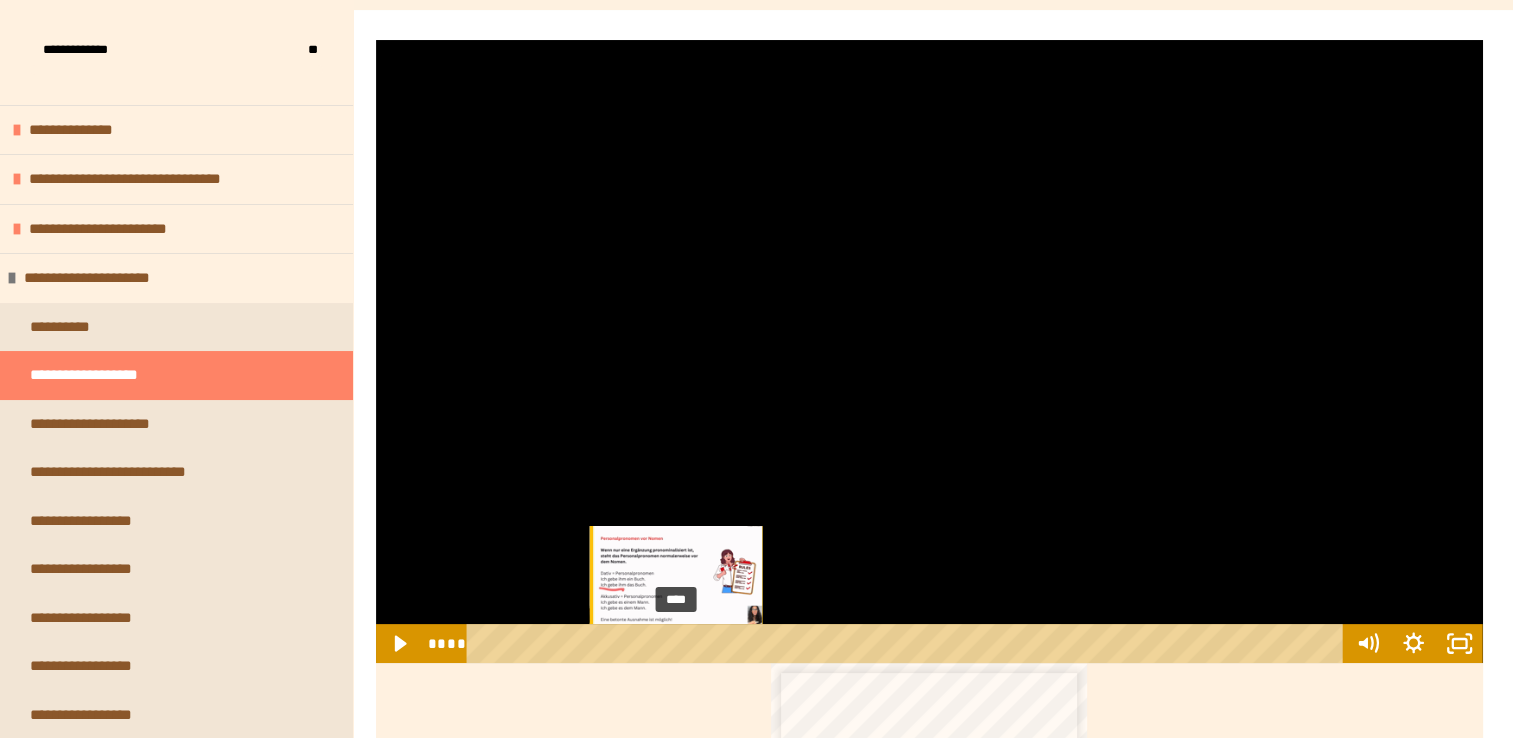 click on "****" at bounding box center [908, 643] 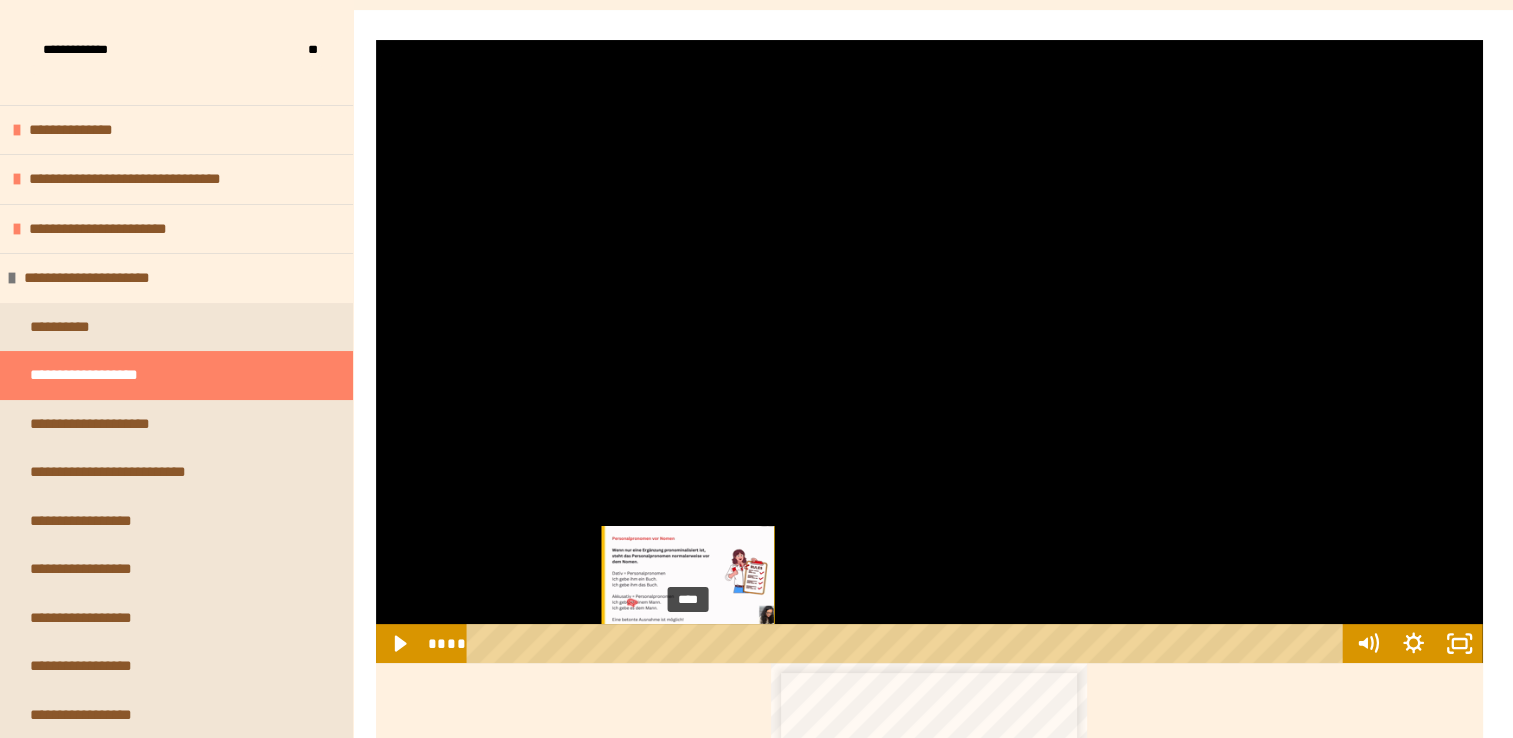 click on "****" at bounding box center [908, 643] 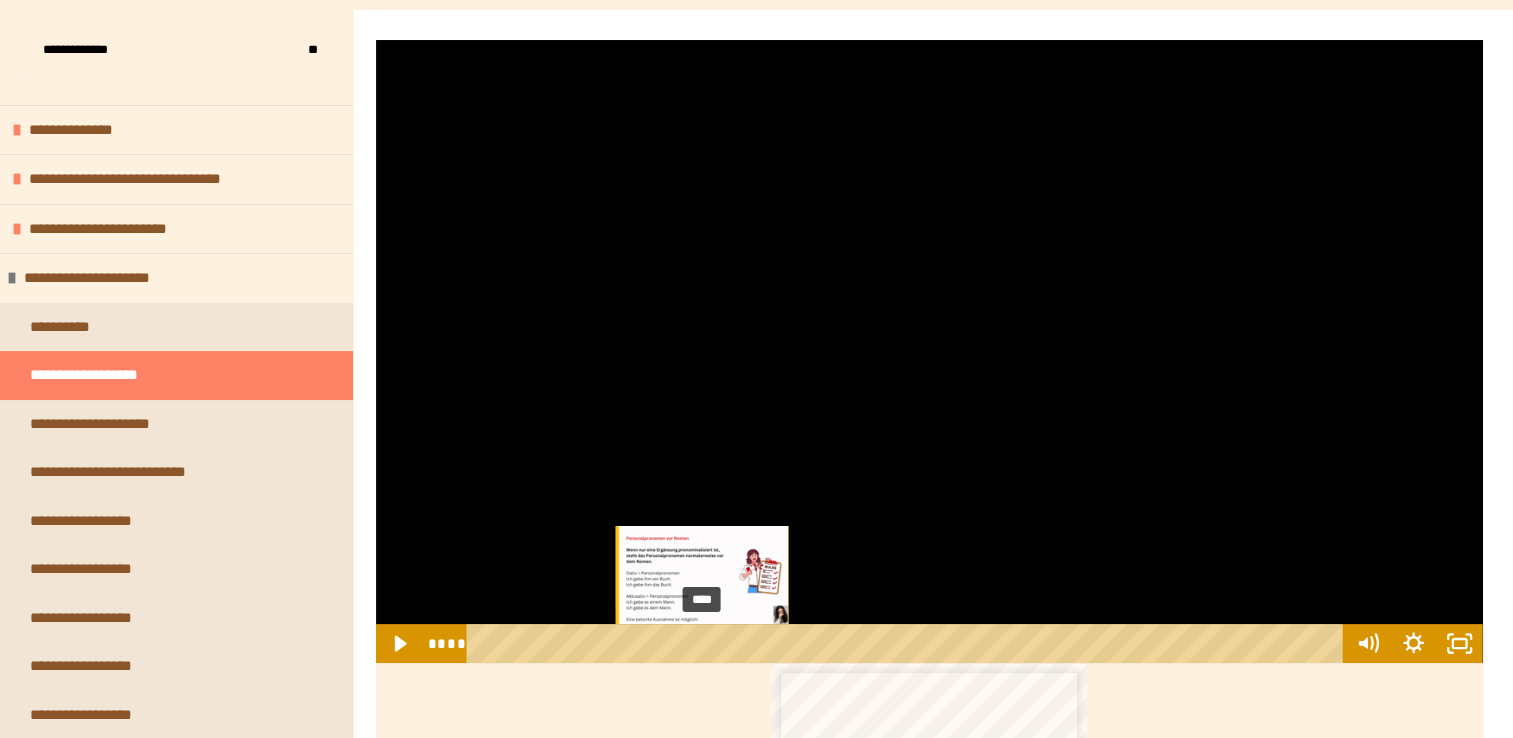click on "****" at bounding box center [908, 643] 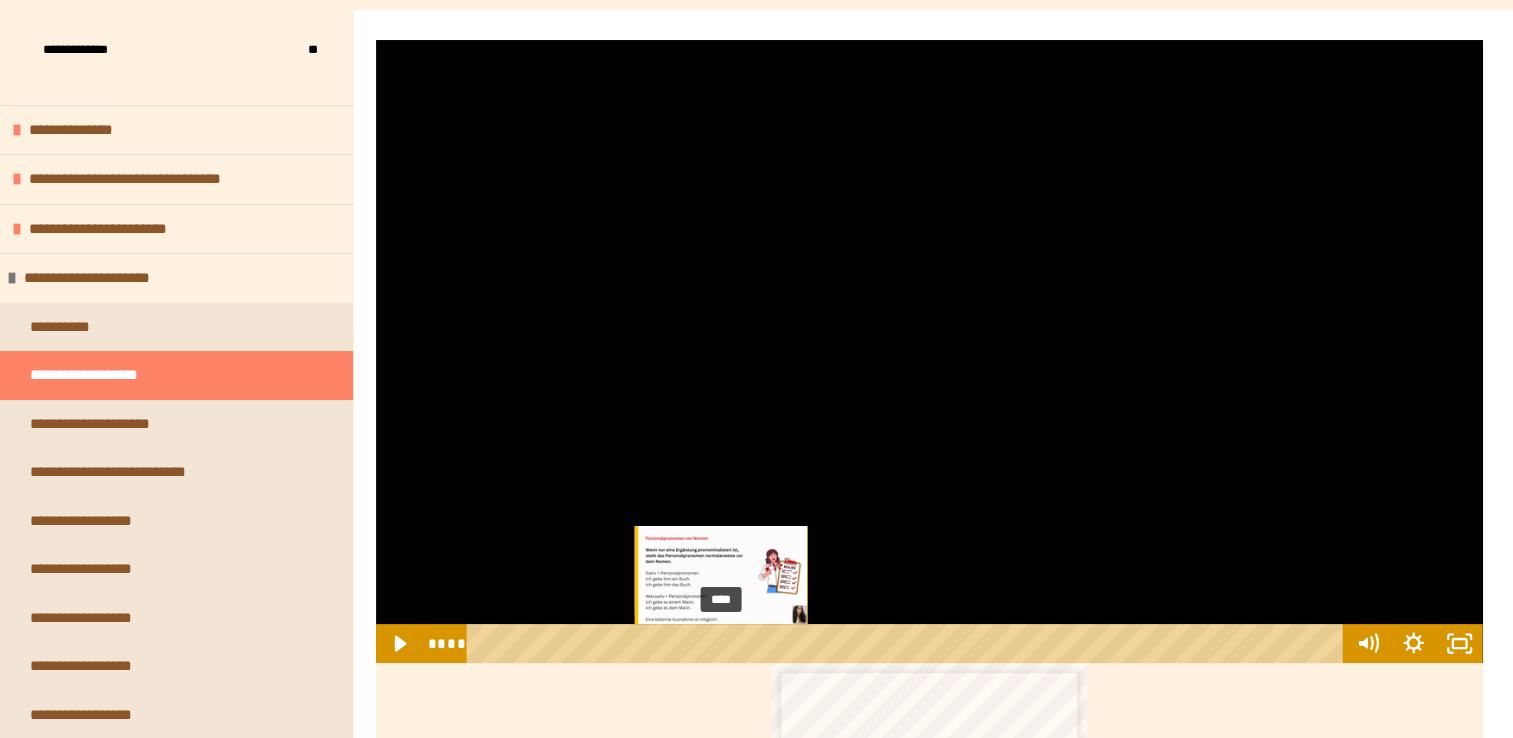 click on "****" at bounding box center (908, 643) 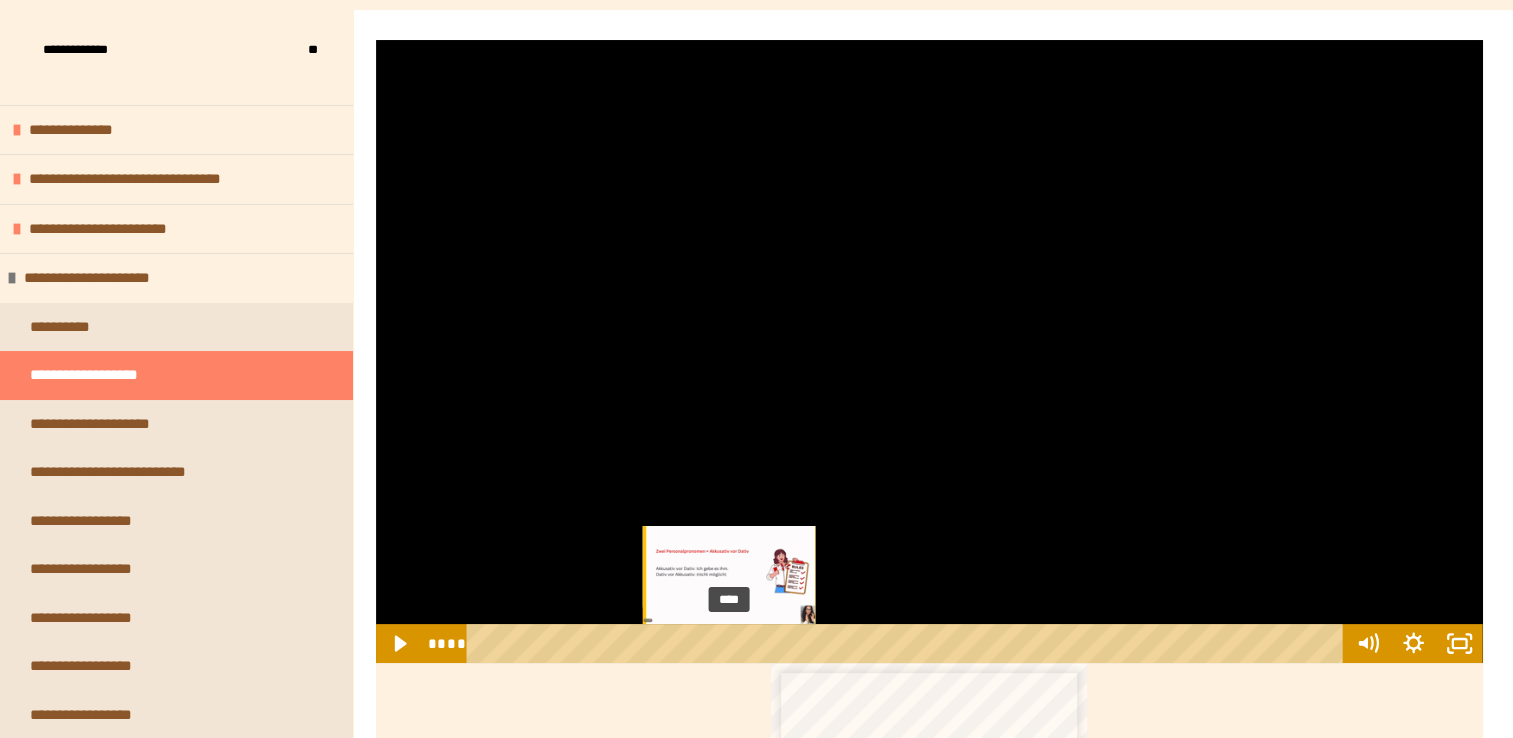 click on "****" at bounding box center [908, 643] 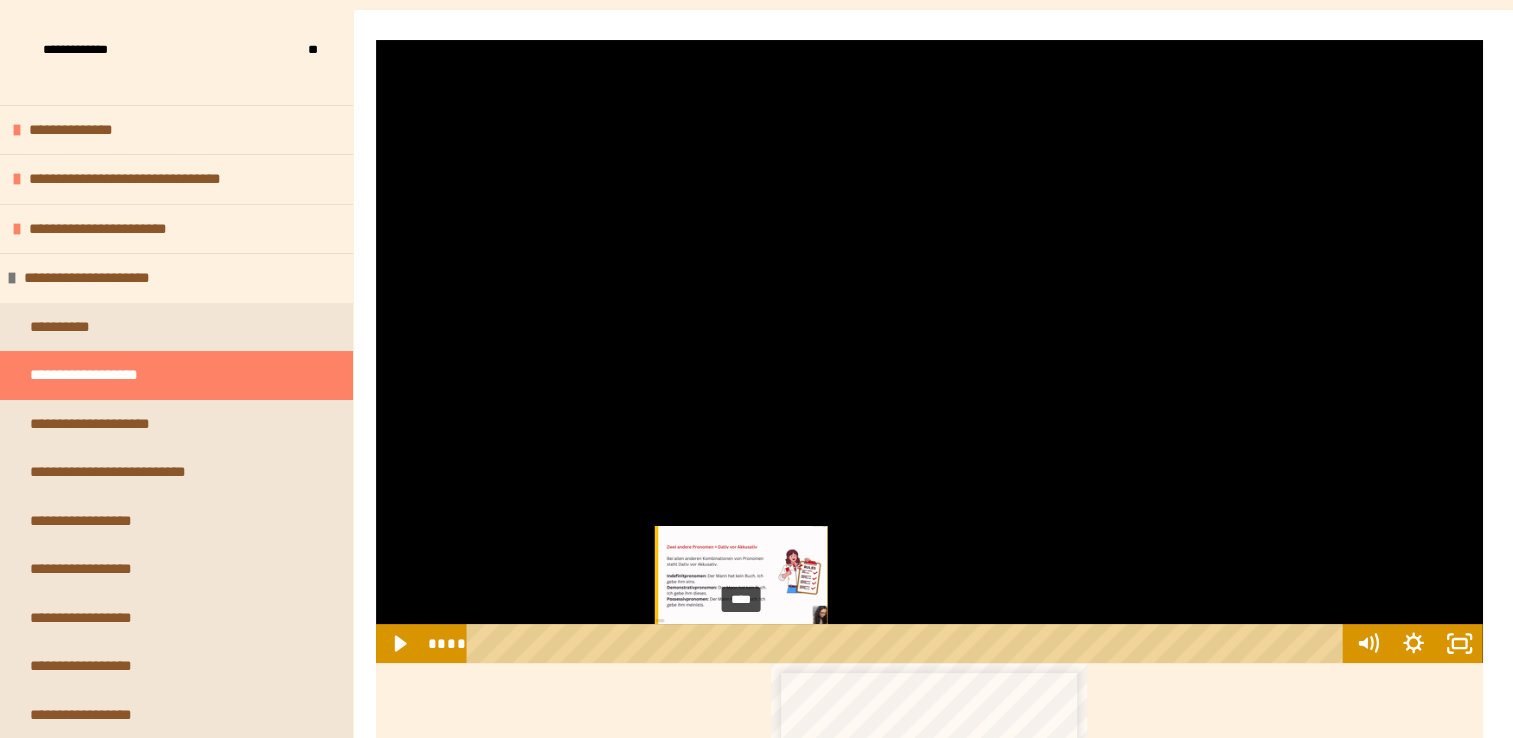 click on "****" at bounding box center (908, 643) 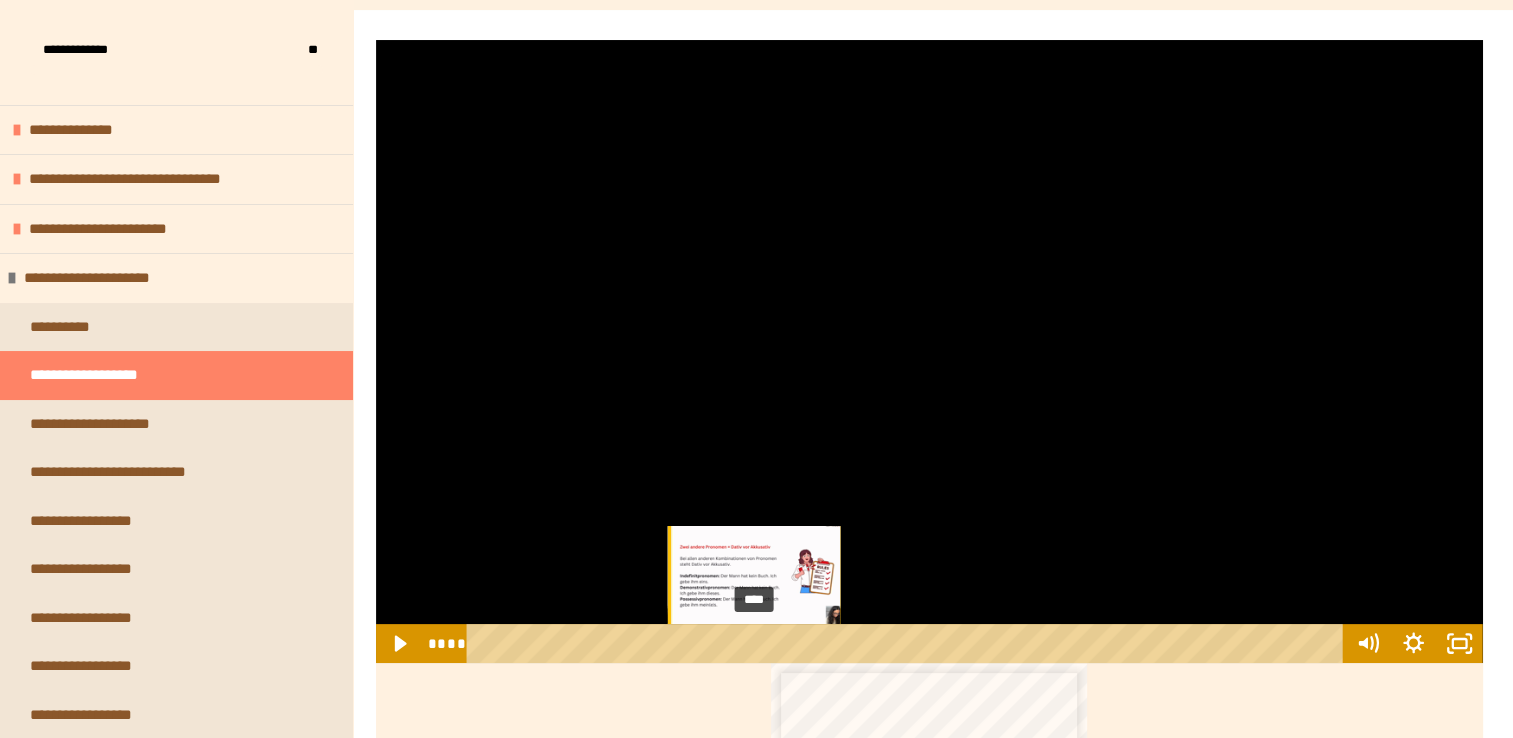 click on "****" at bounding box center [908, 643] 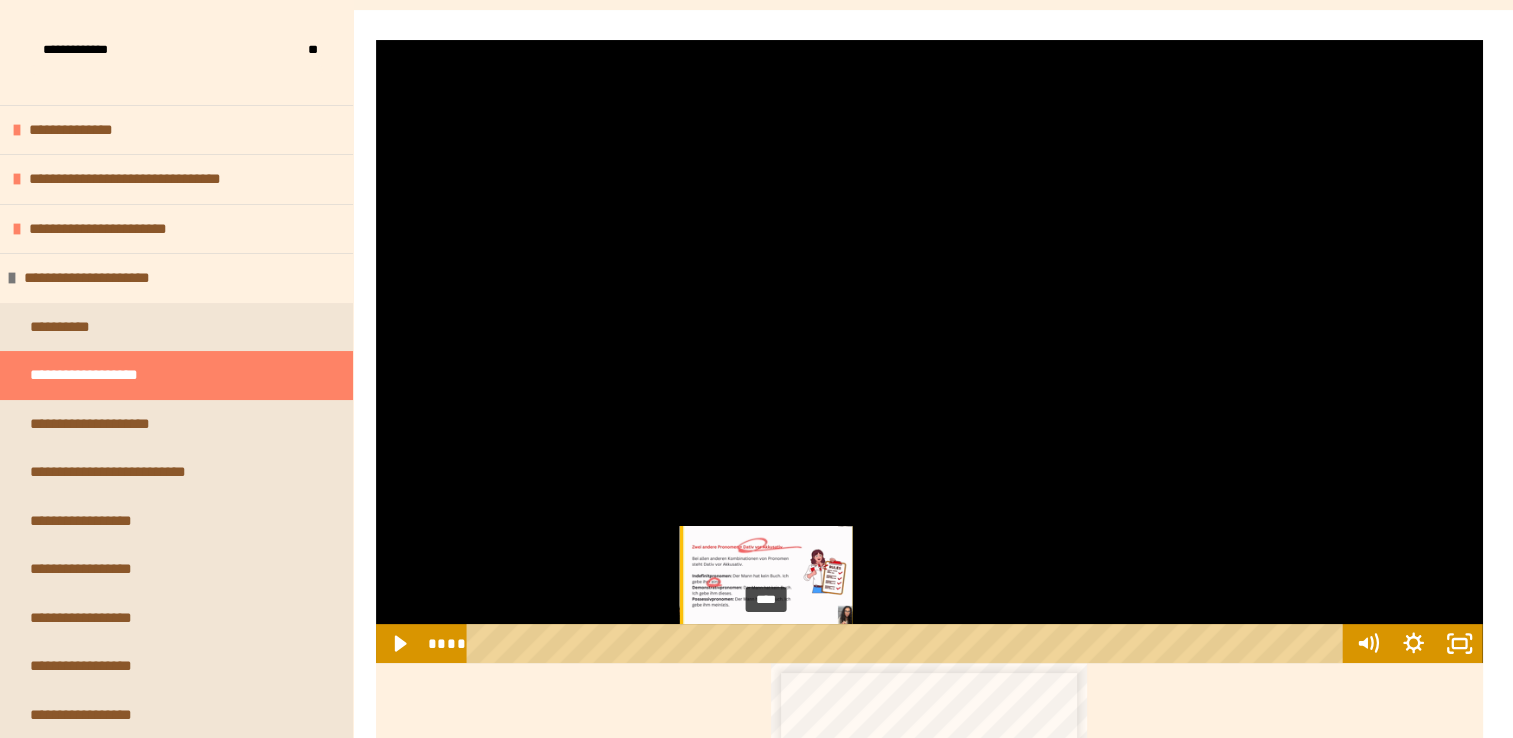 click on "****" at bounding box center (908, 643) 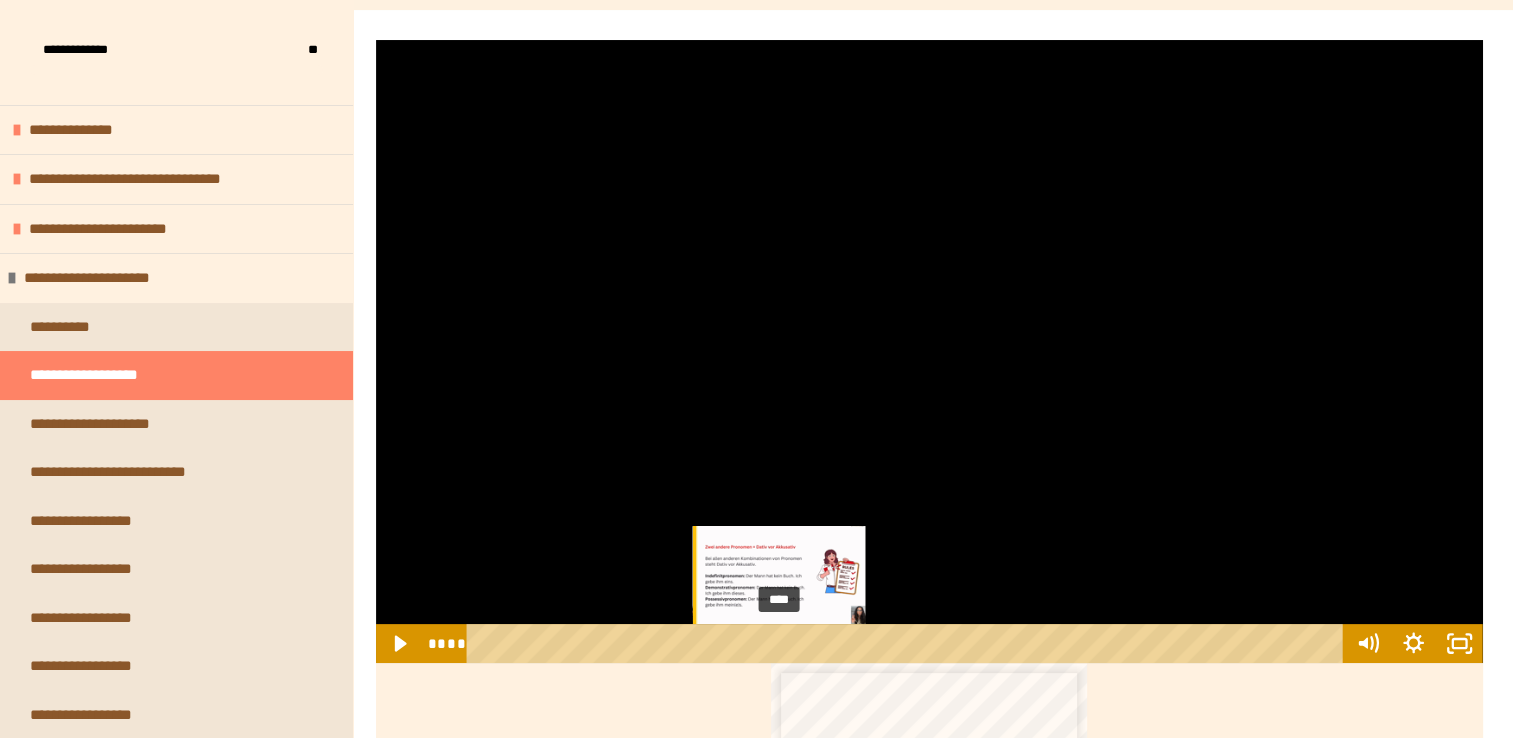 click on "****" at bounding box center [908, 643] 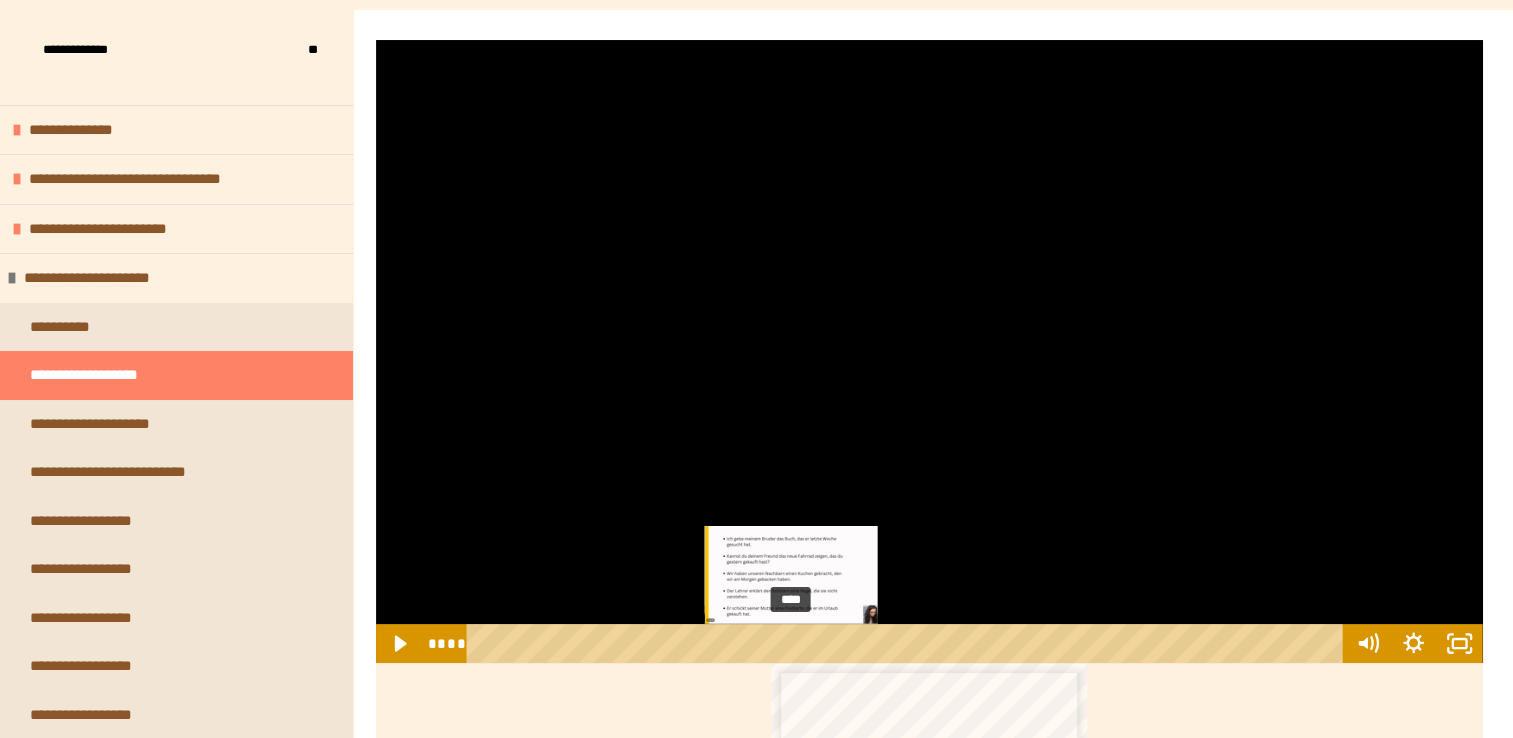 click on "****" at bounding box center [908, 643] 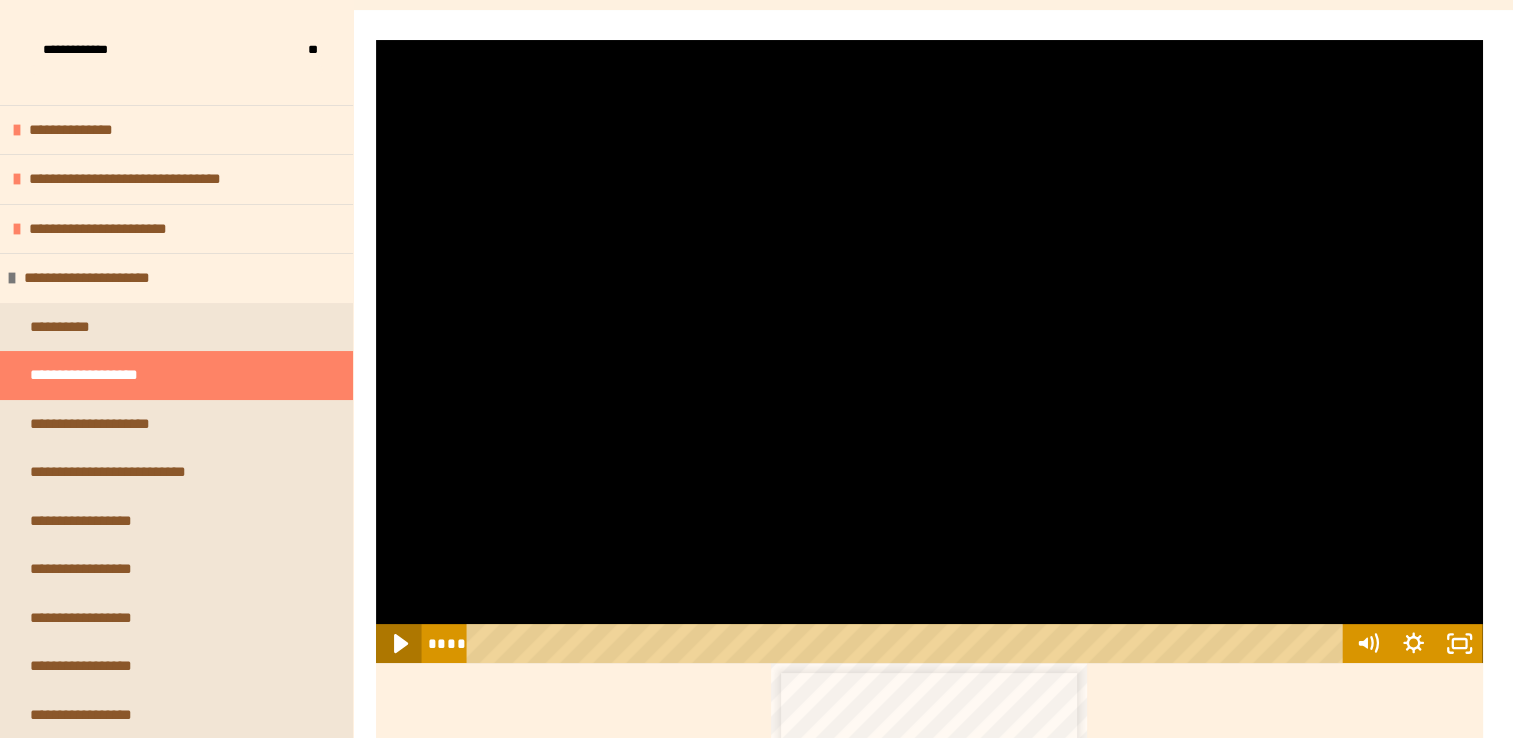 click 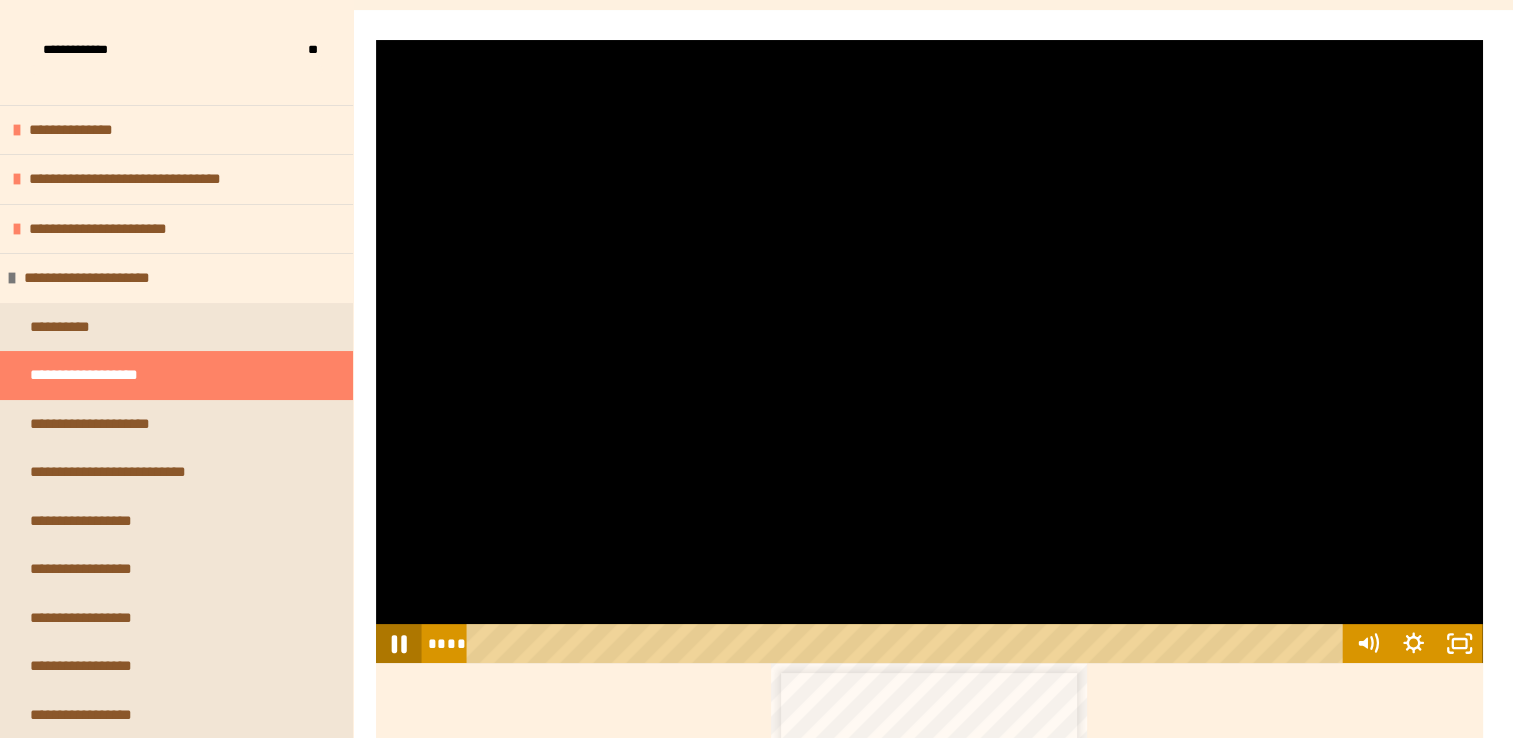 click 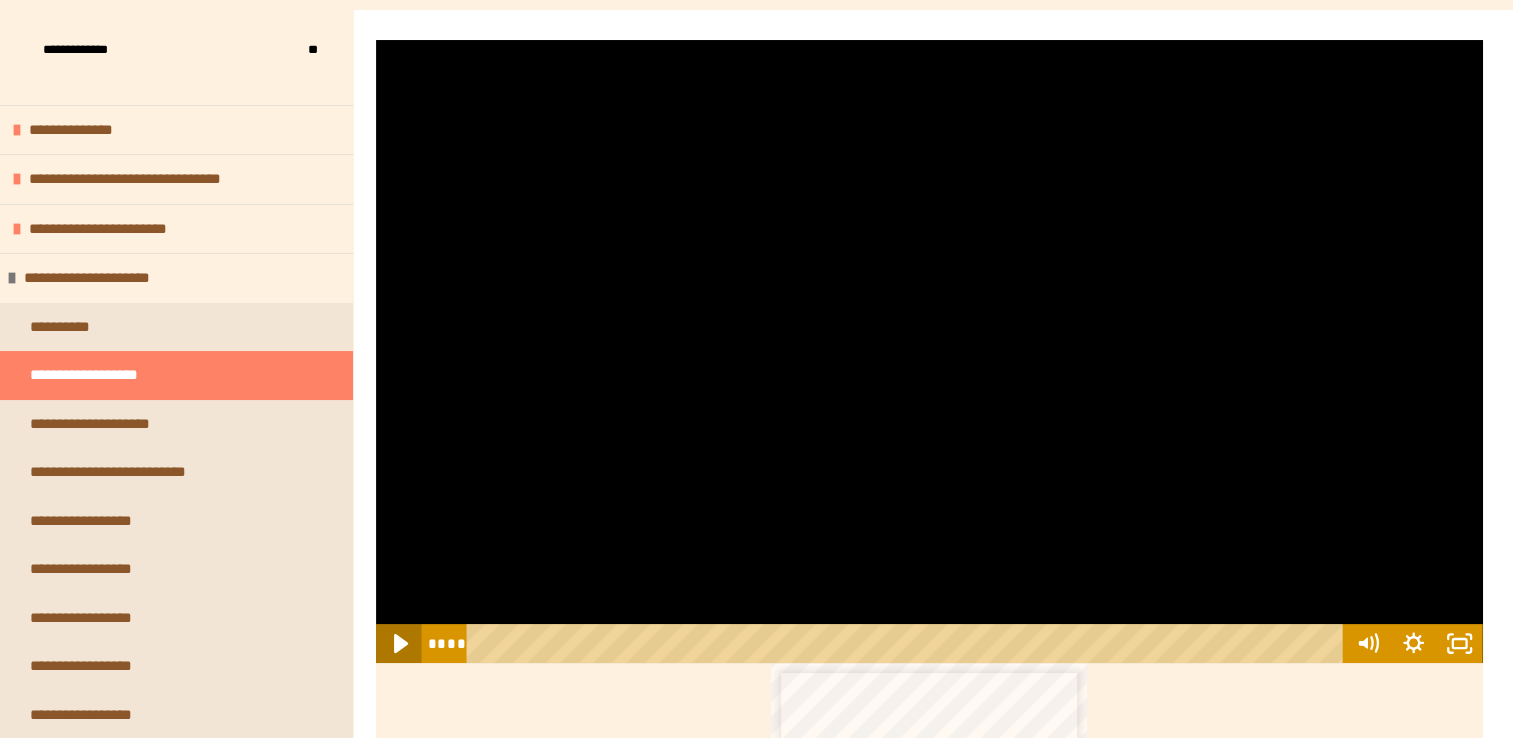 click 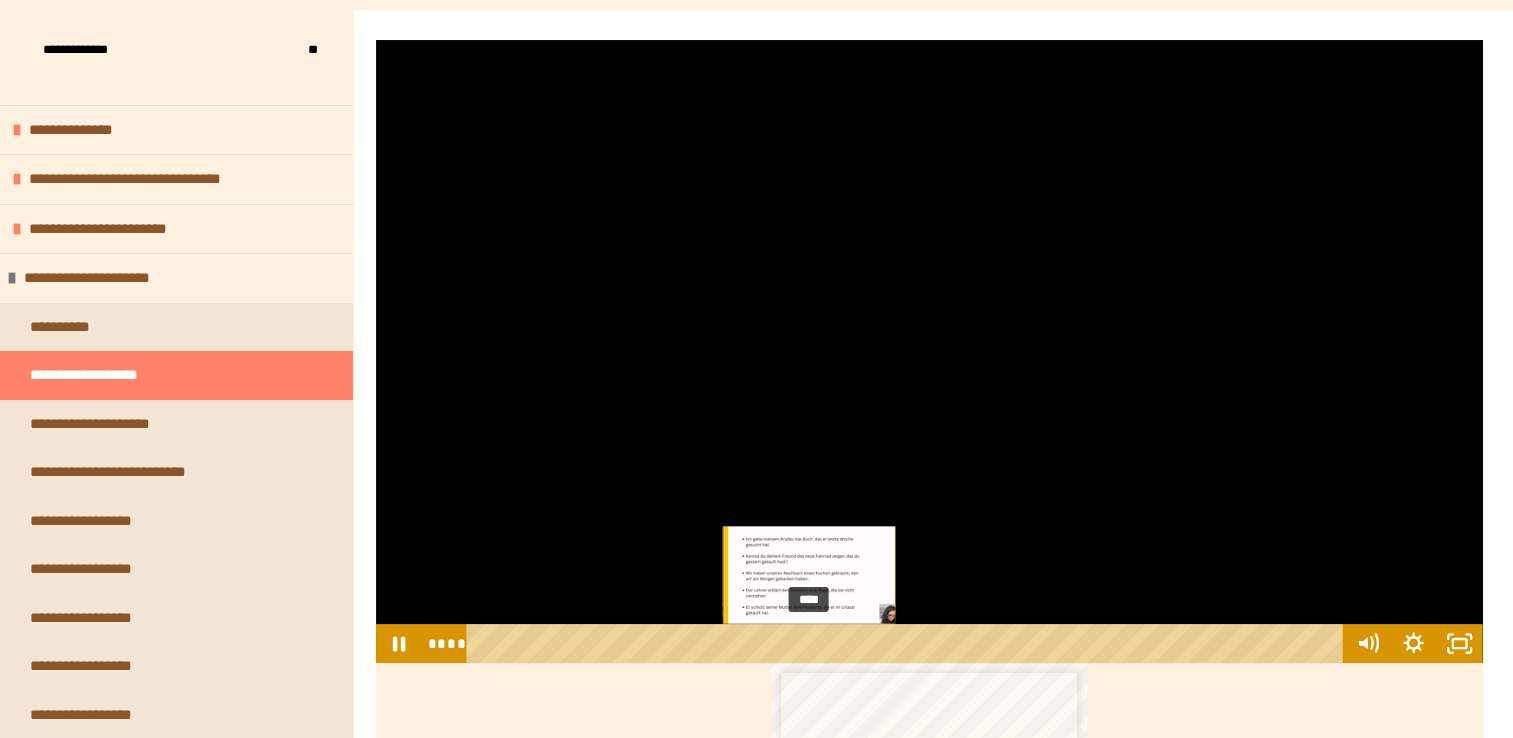 click on "****" at bounding box center (908, 643) 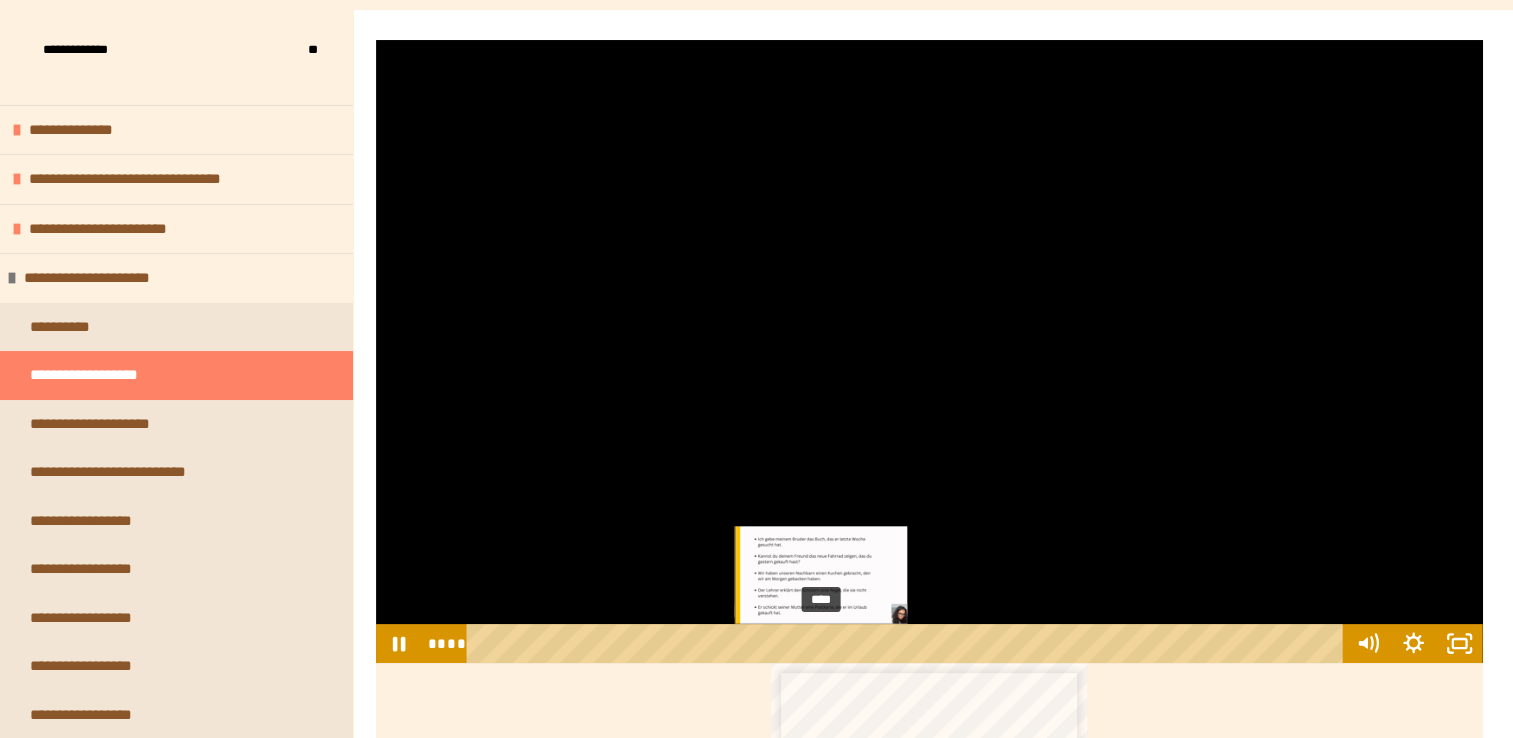 click on "****" at bounding box center [908, 643] 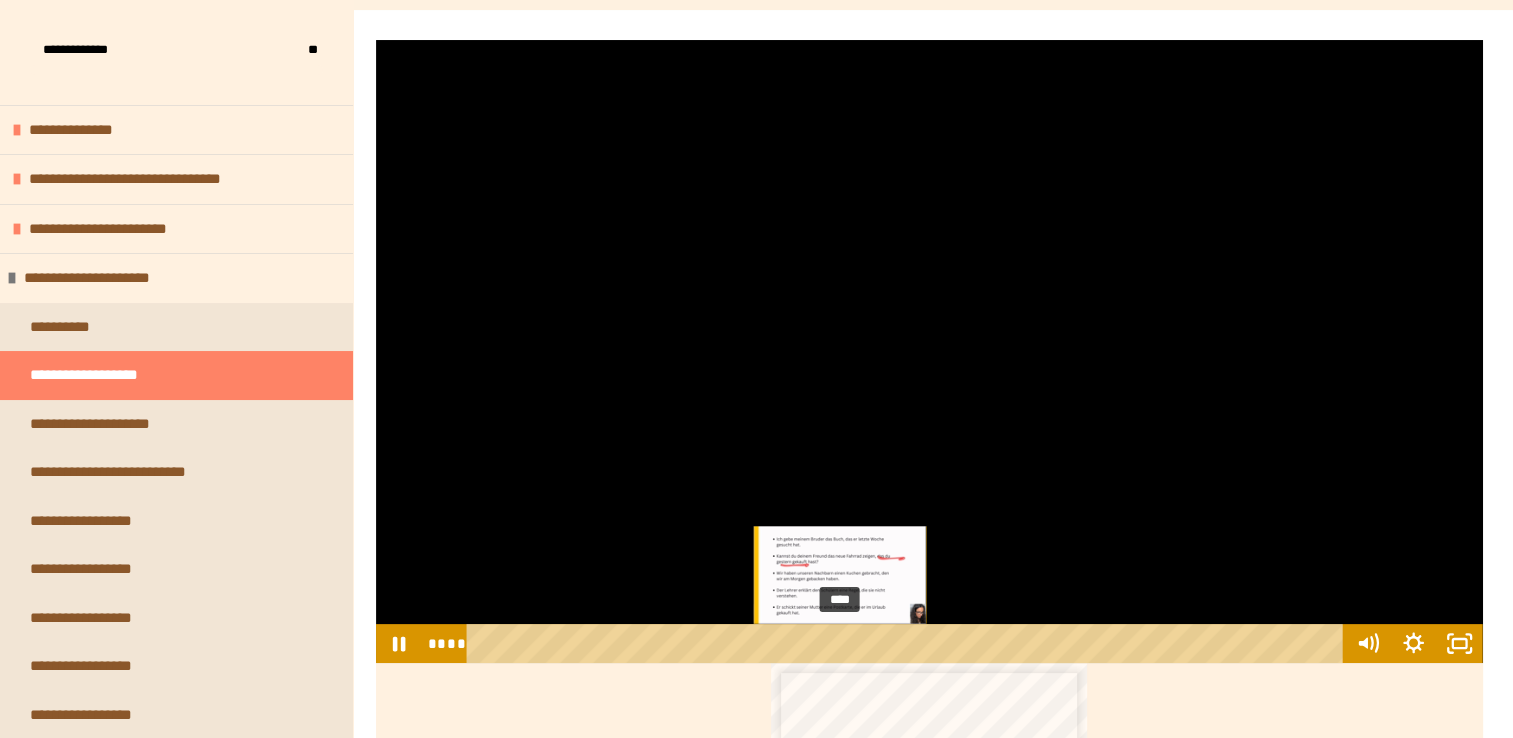 click on "****" at bounding box center [908, 643] 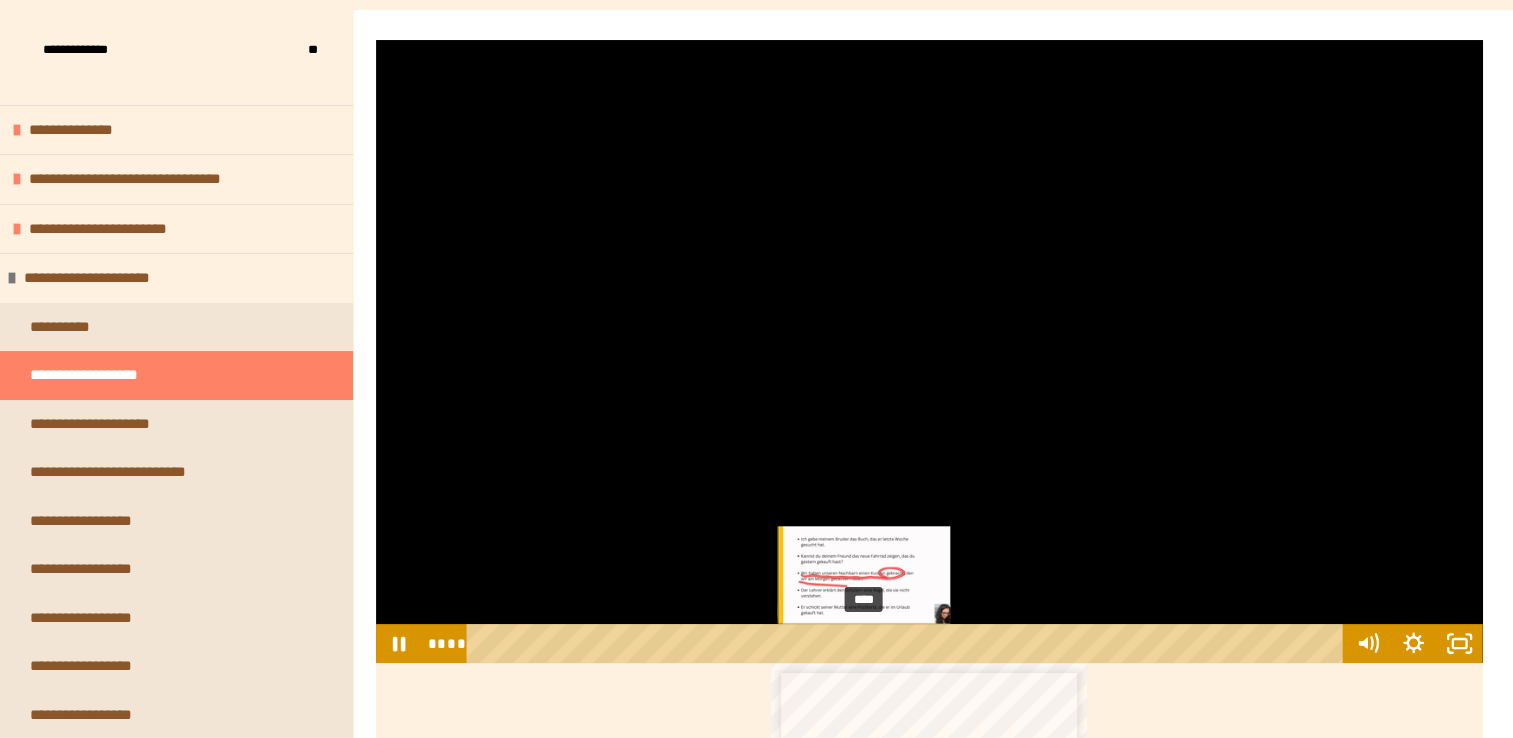 click on "****" at bounding box center (908, 643) 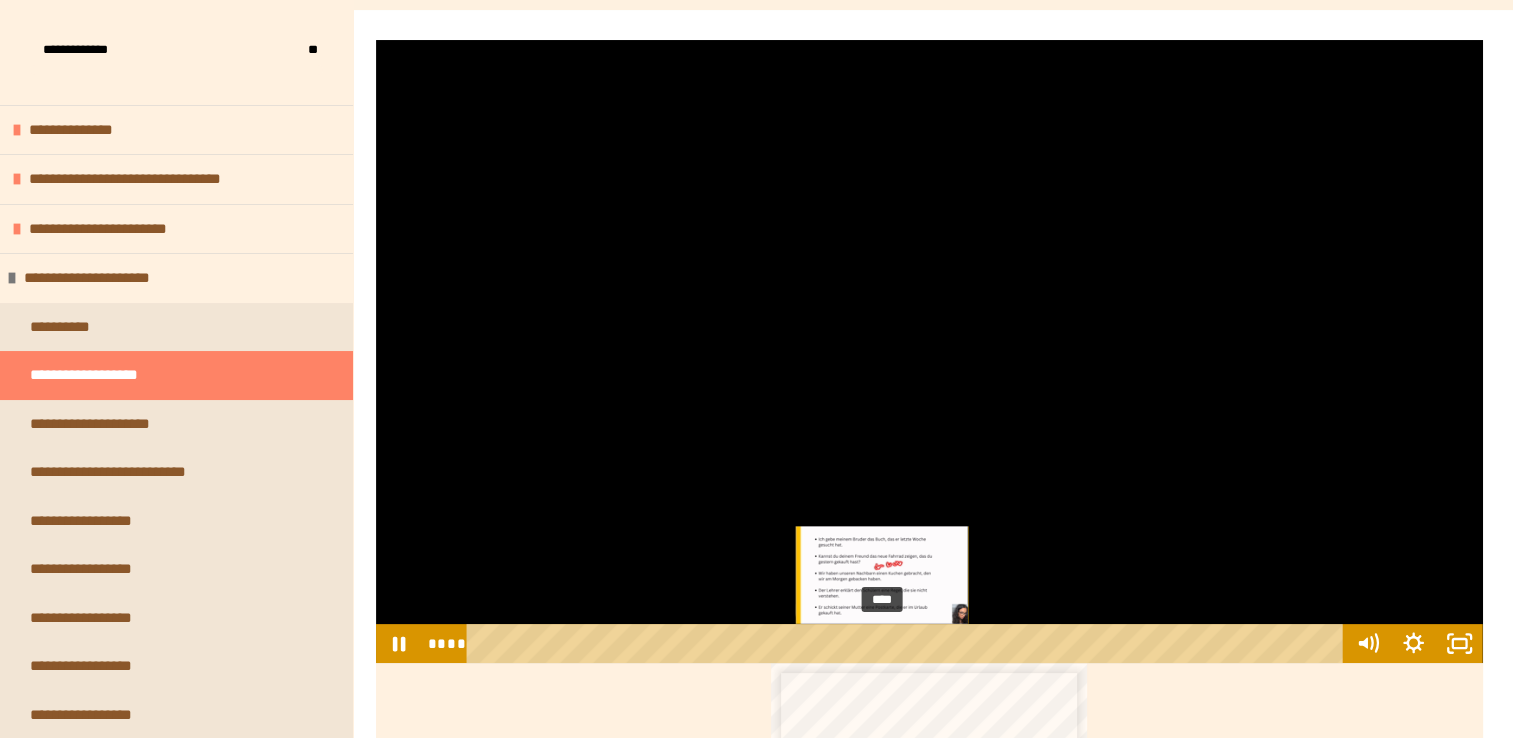click on "****" at bounding box center [908, 643] 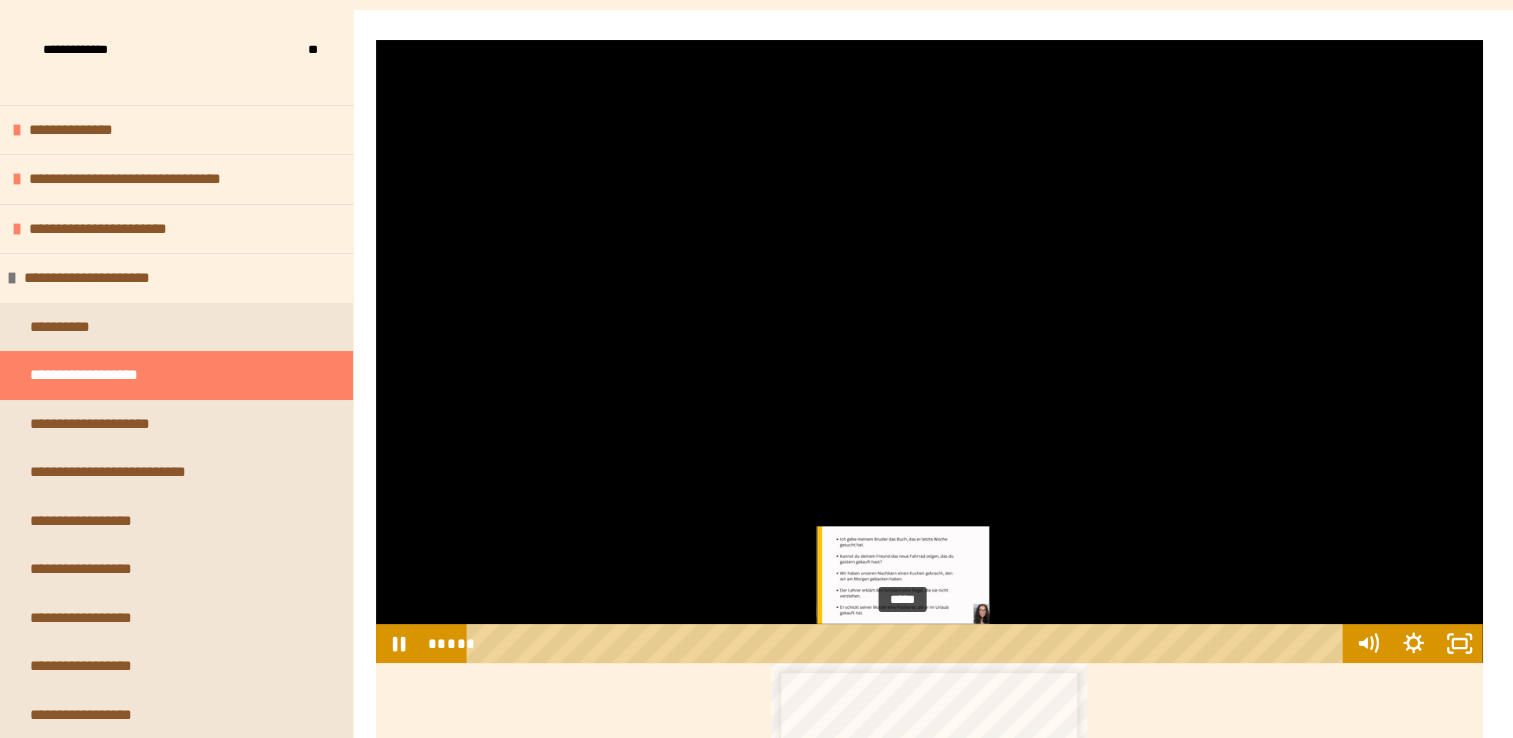 click on "*****" at bounding box center [908, 643] 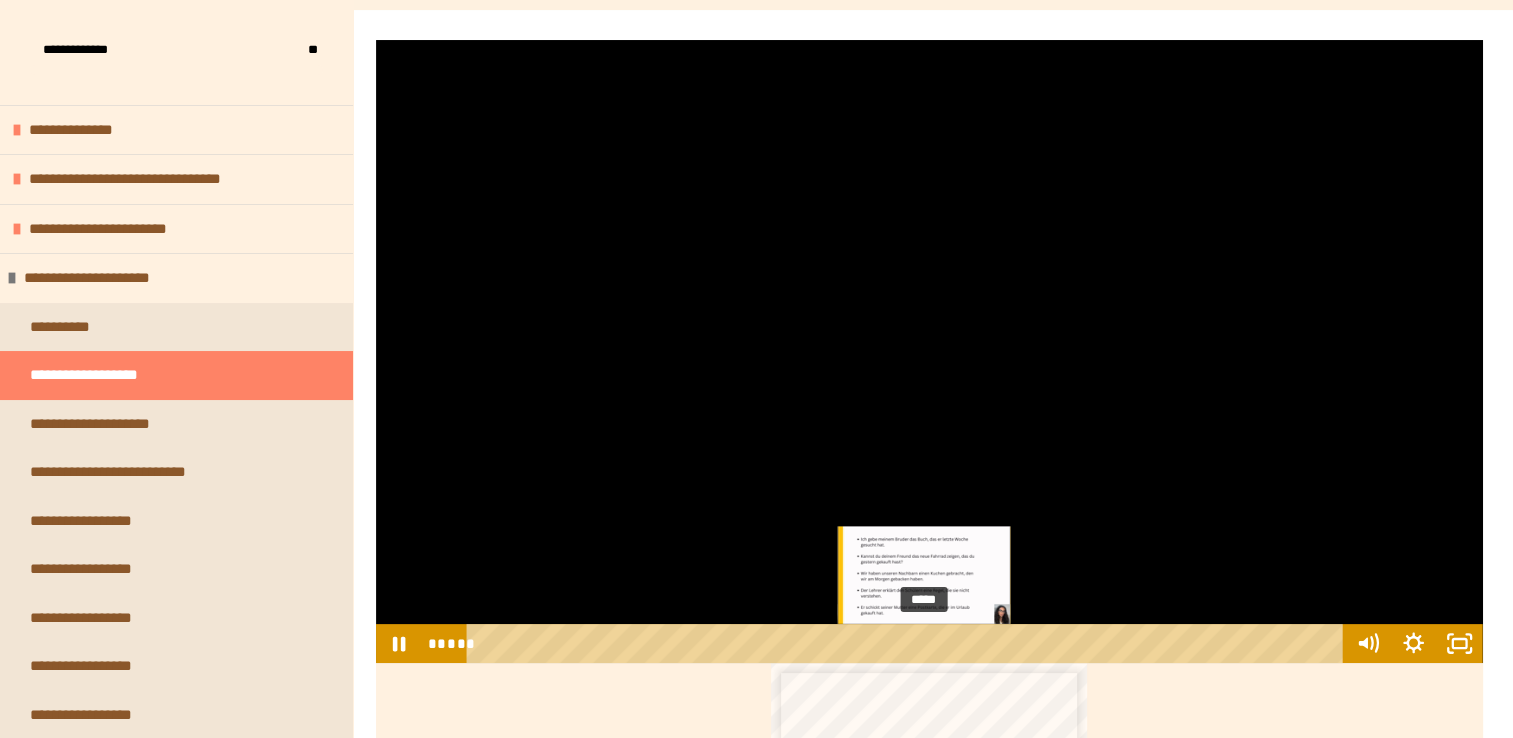 click on "*****" at bounding box center [908, 643] 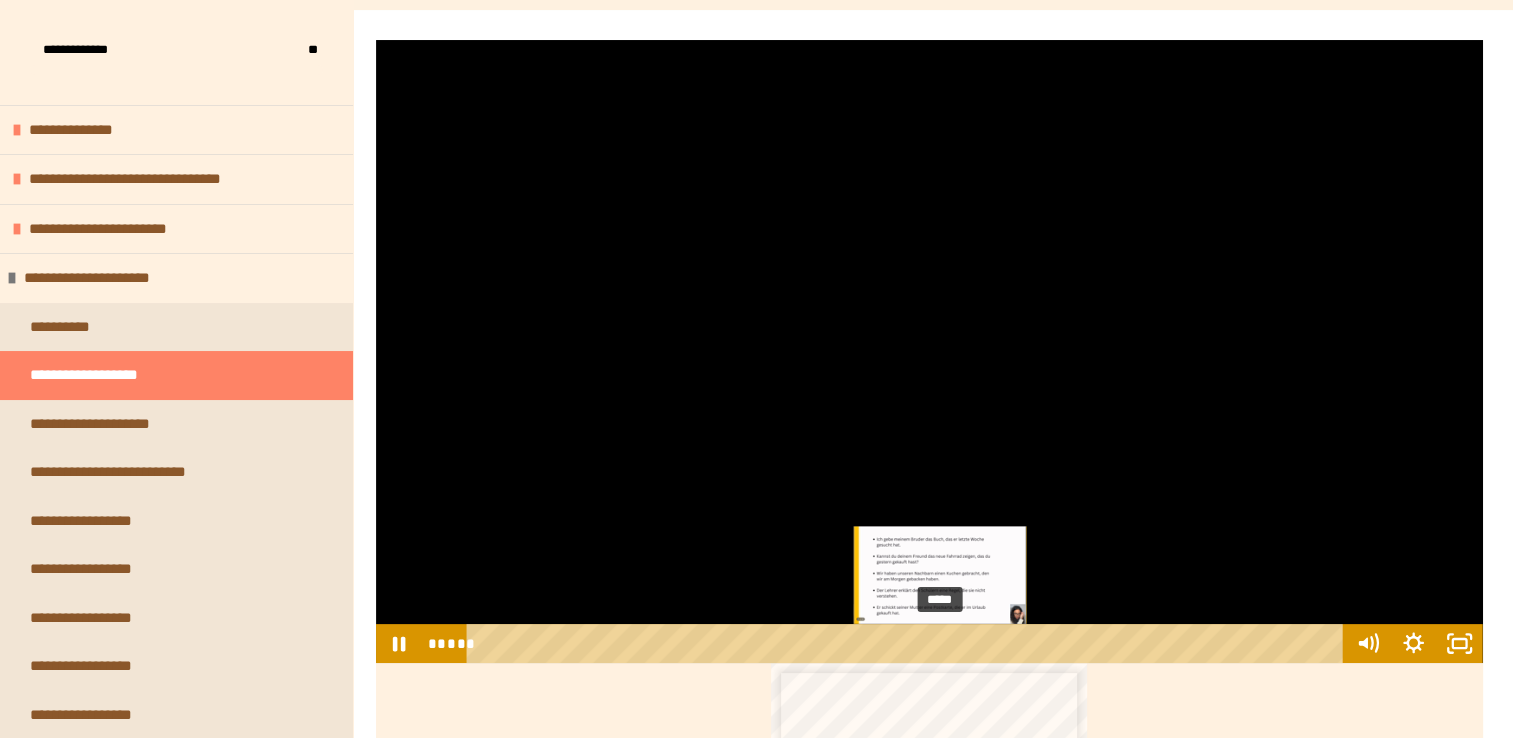 click on "*****" at bounding box center [908, 643] 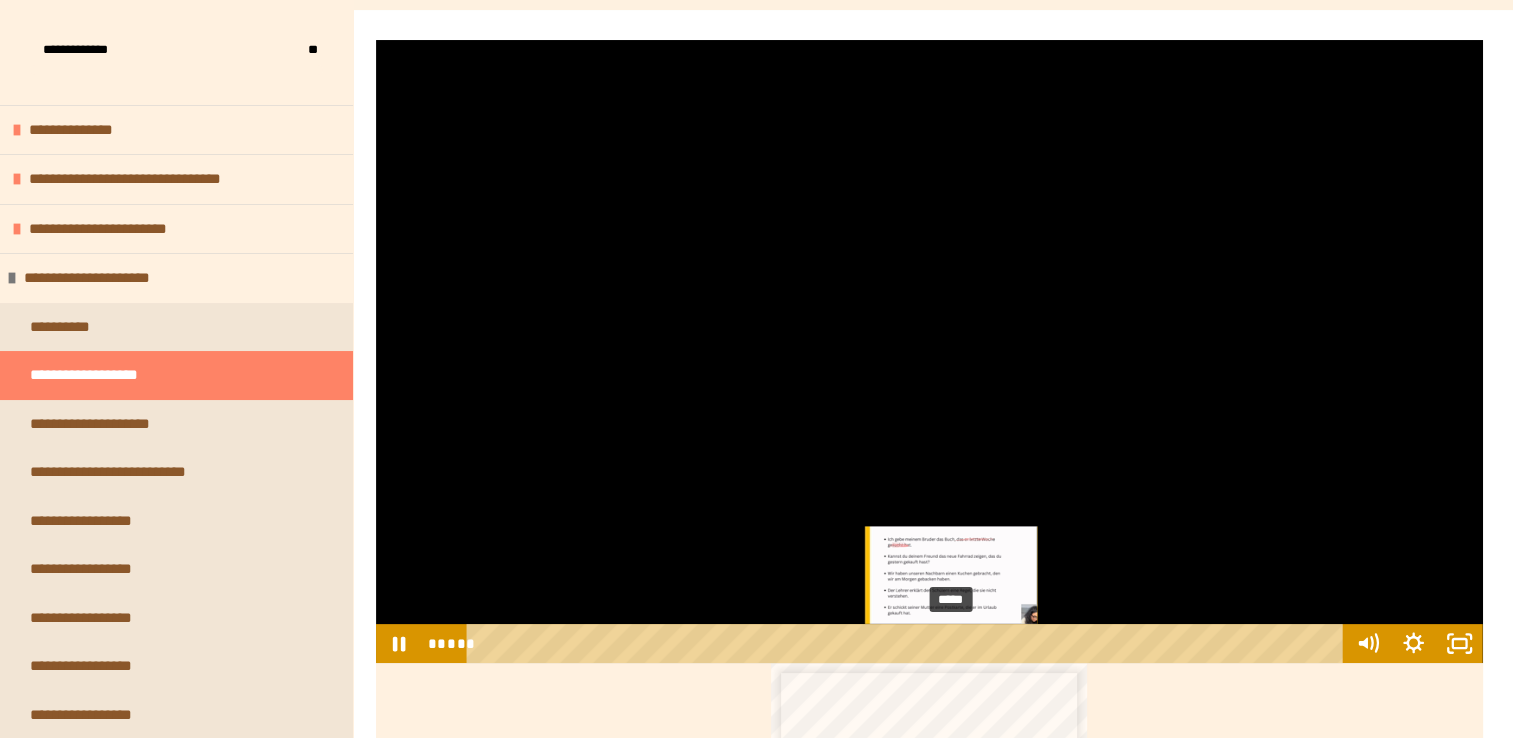 click on "*****" at bounding box center (908, 643) 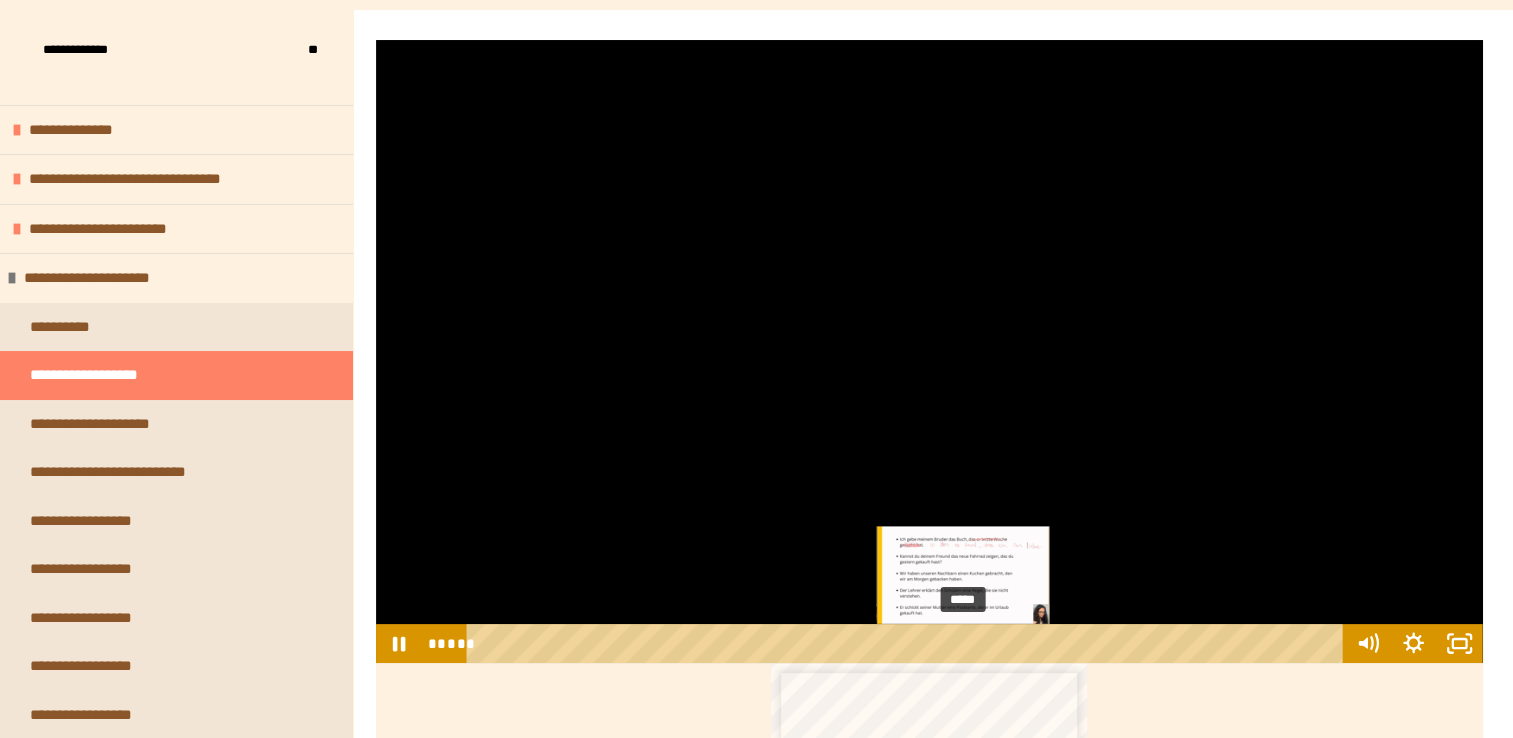 click on "*****" at bounding box center (908, 643) 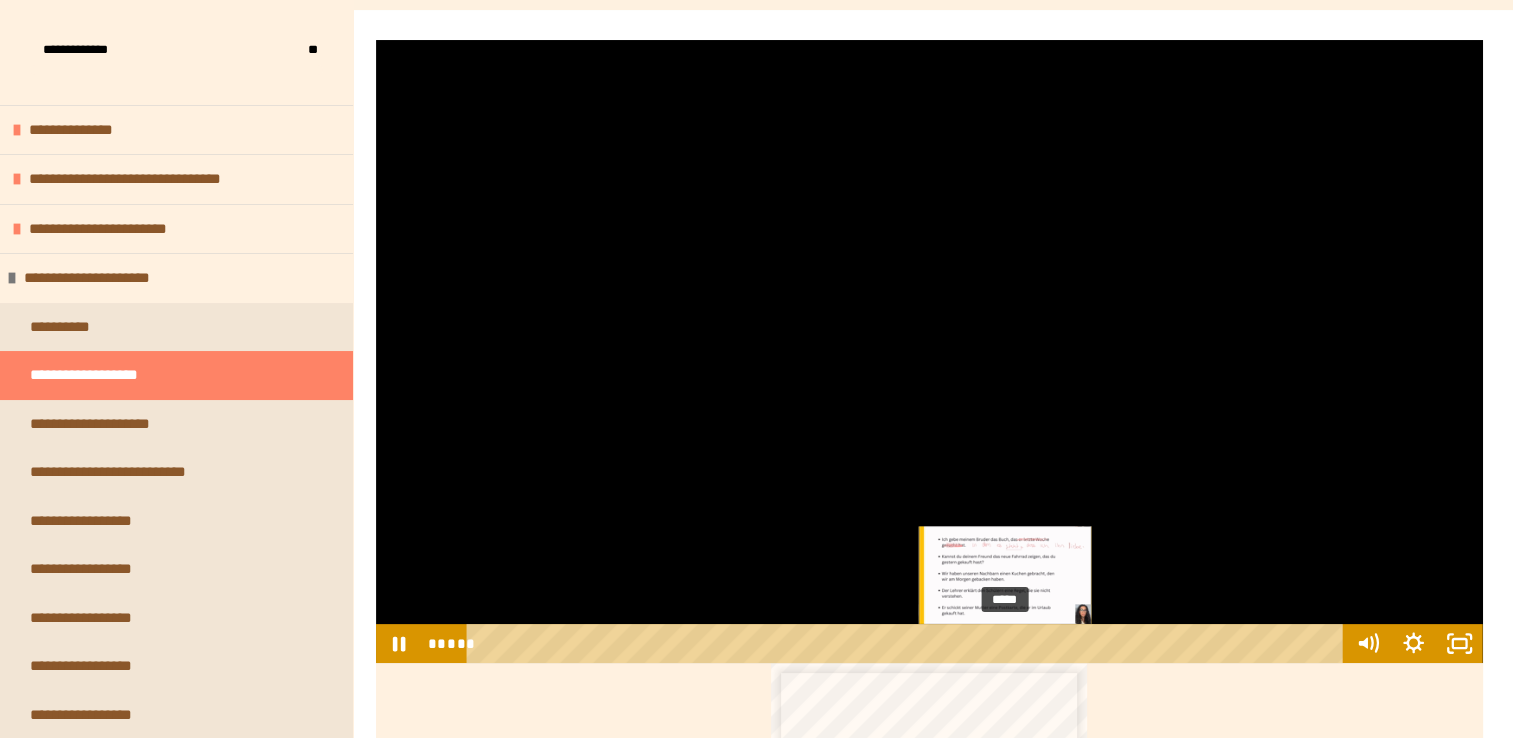 click on "*****" at bounding box center (908, 643) 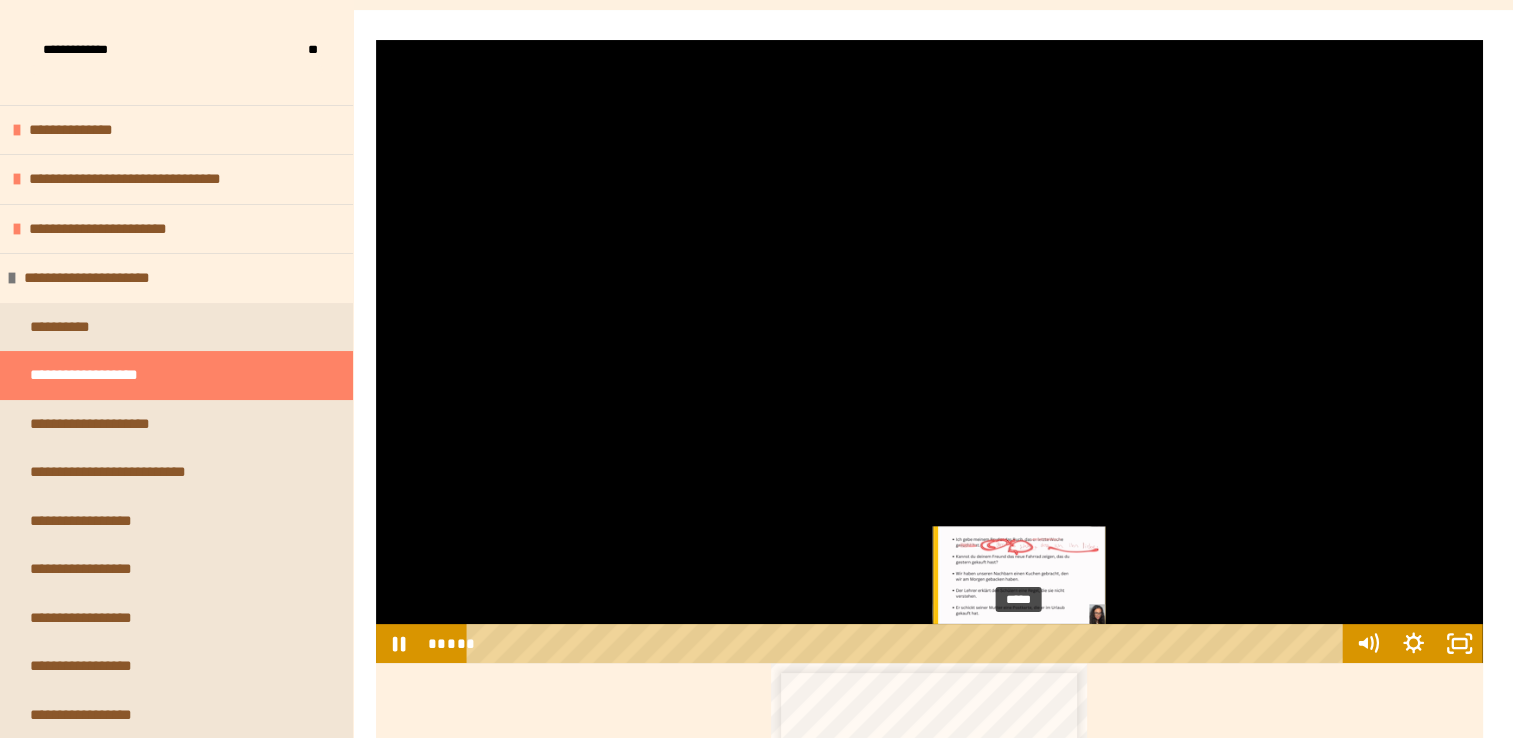click on "*****" at bounding box center [908, 643] 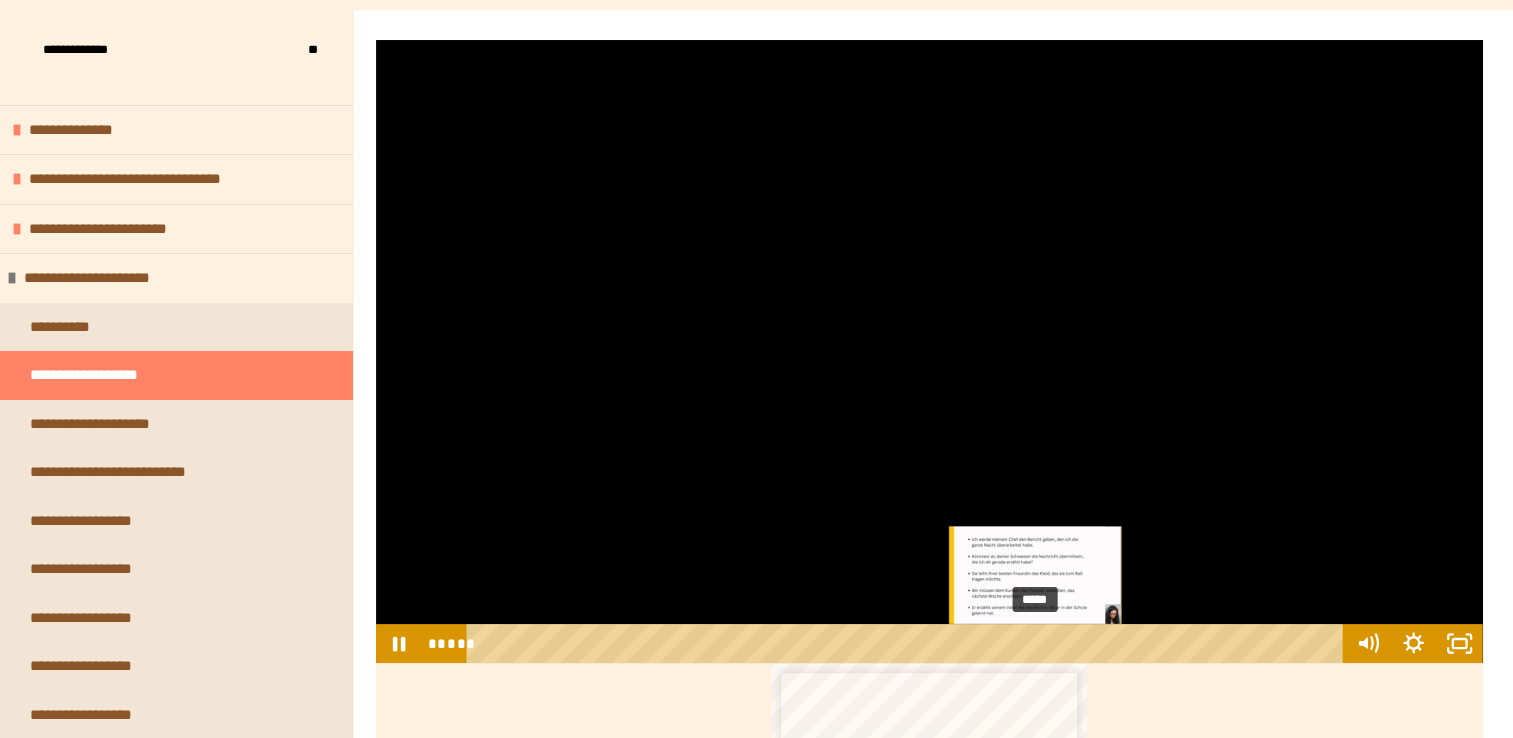 click on "*****" at bounding box center (908, 643) 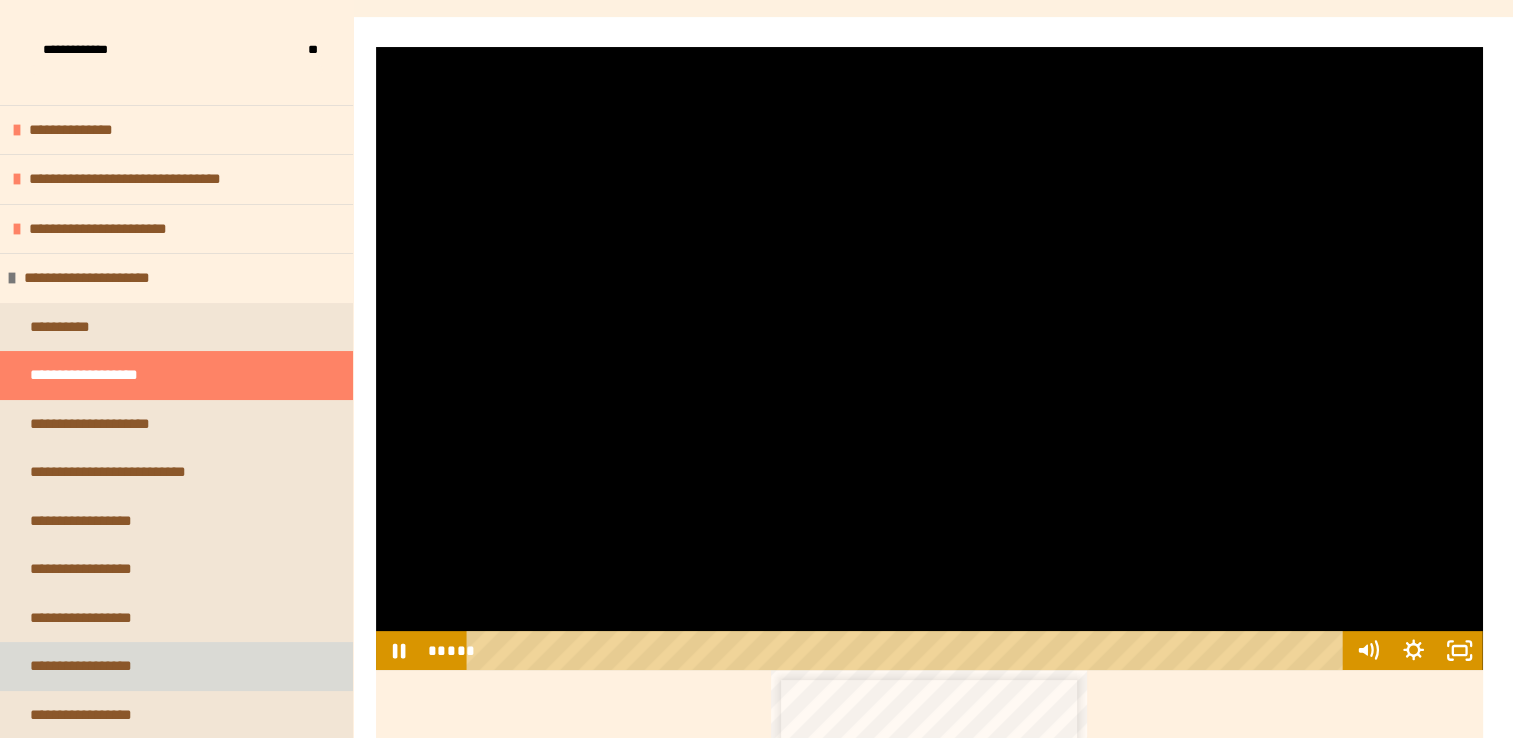 scroll, scrollTop: 287, scrollLeft: 0, axis: vertical 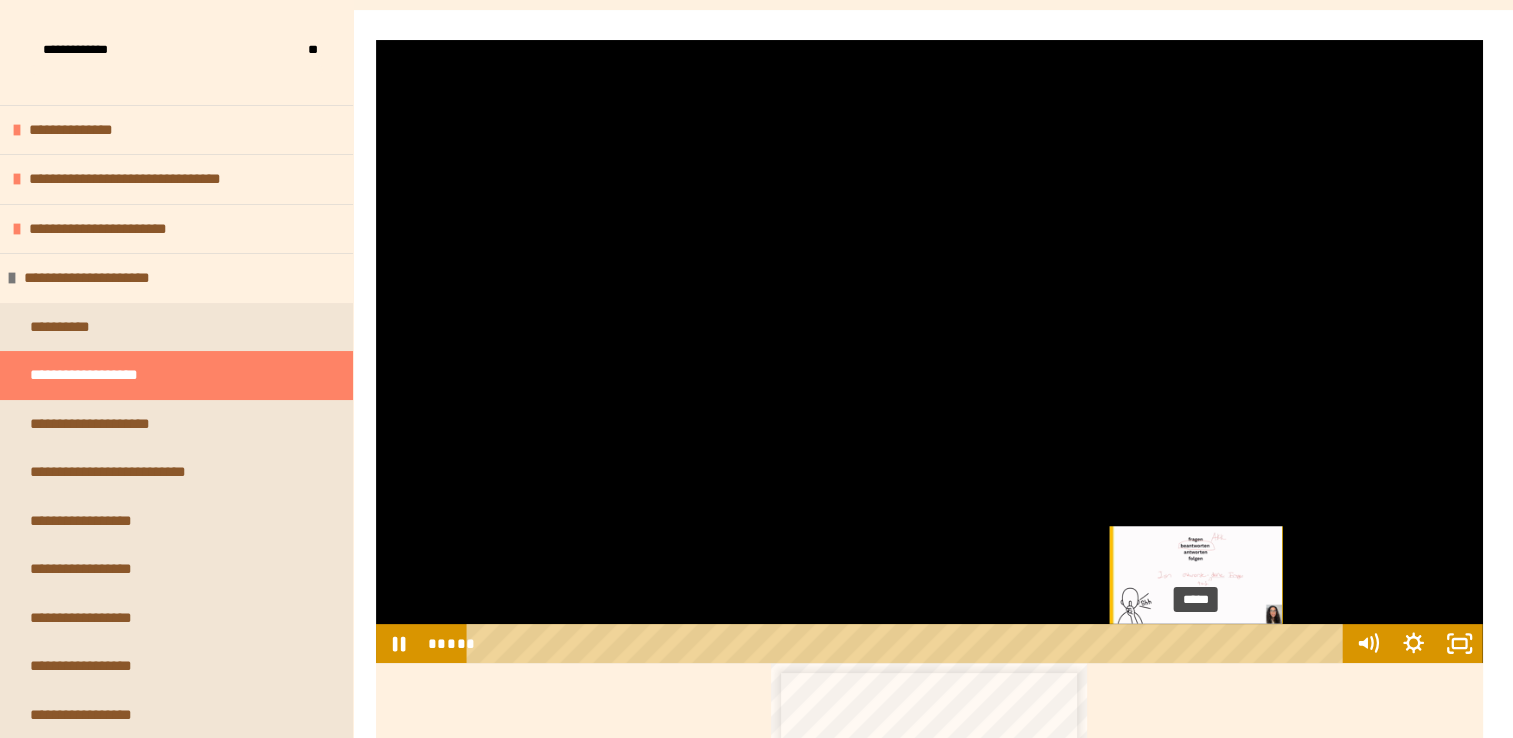 click on "*****" at bounding box center [908, 643] 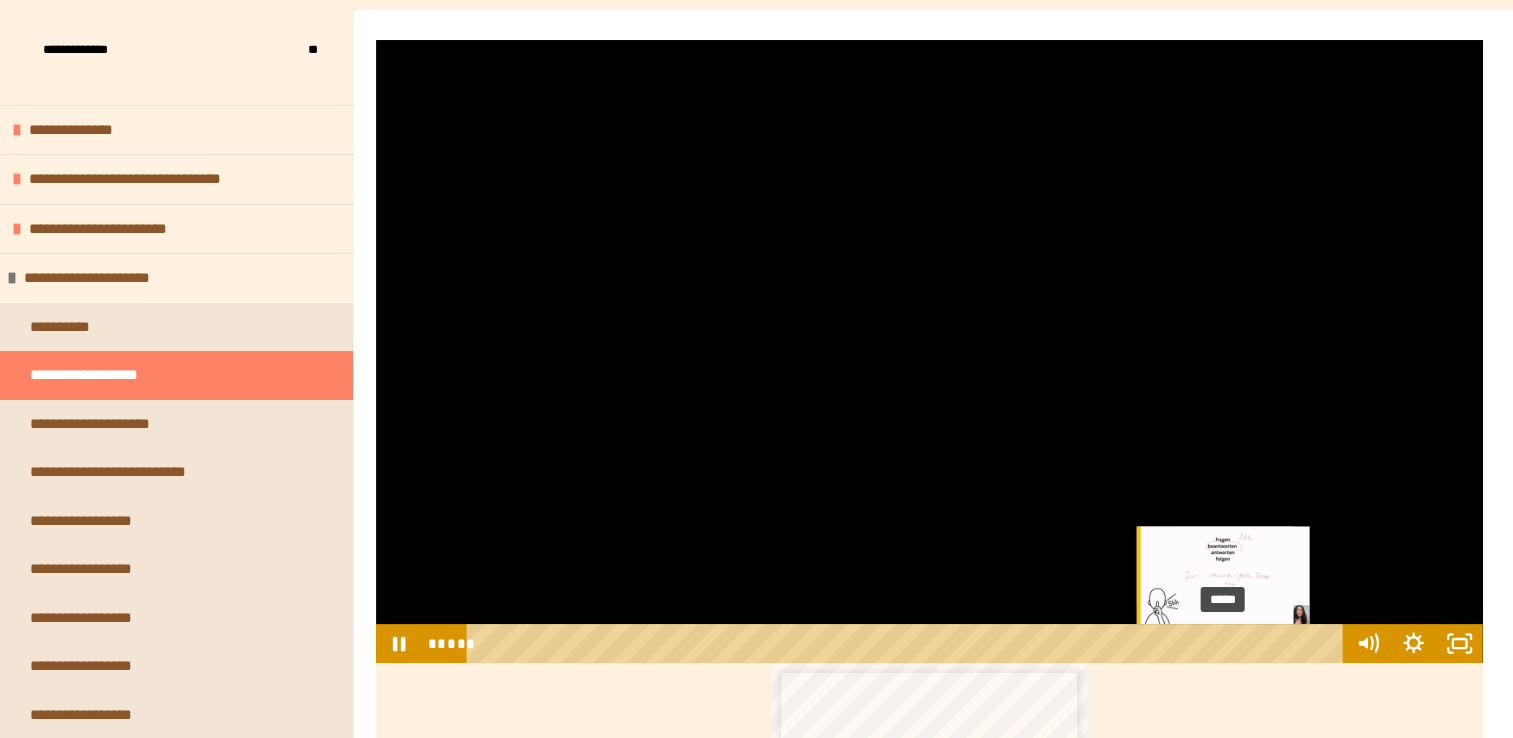 click on "*****" at bounding box center [908, 643] 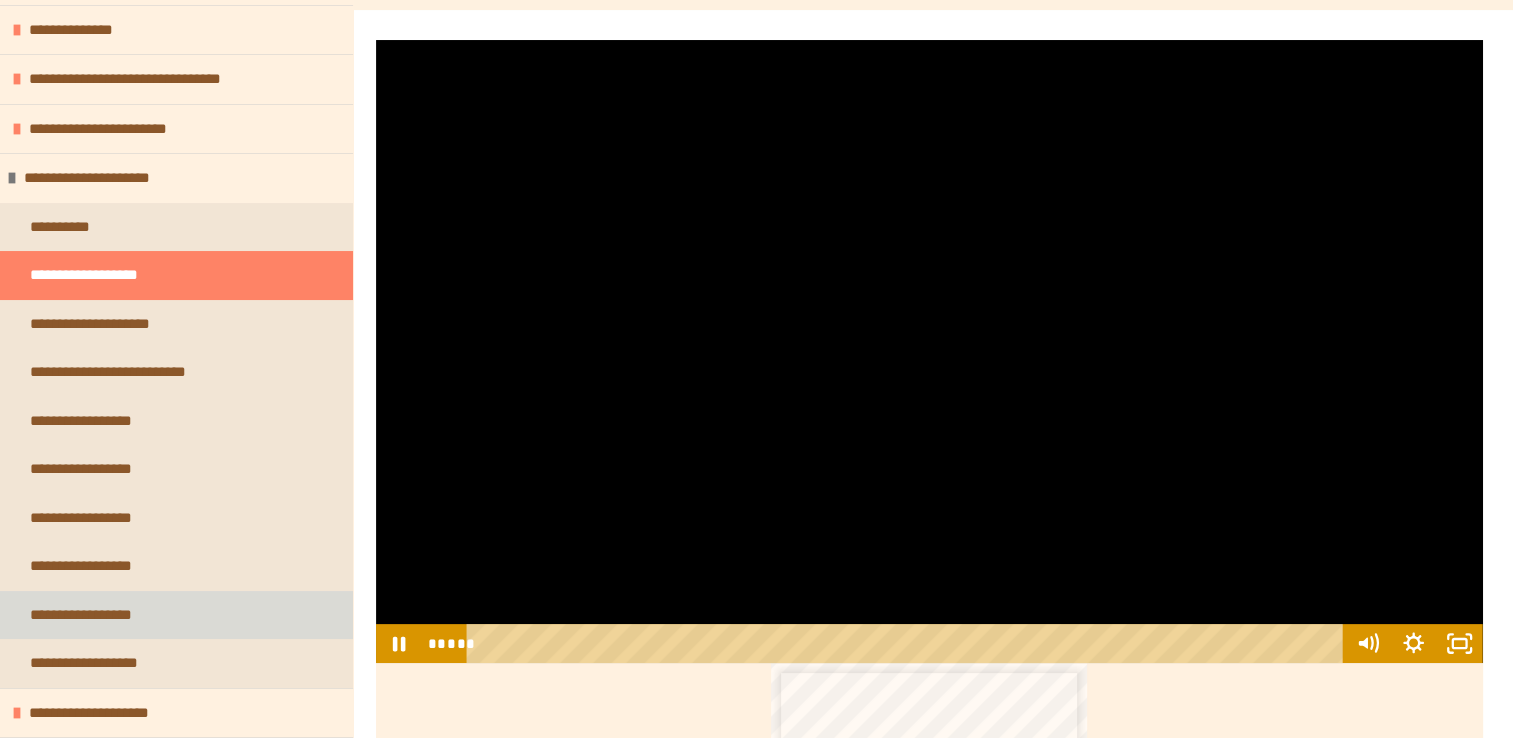 scroll, scrollTop: 0, scrollLeft: 0, axis: both 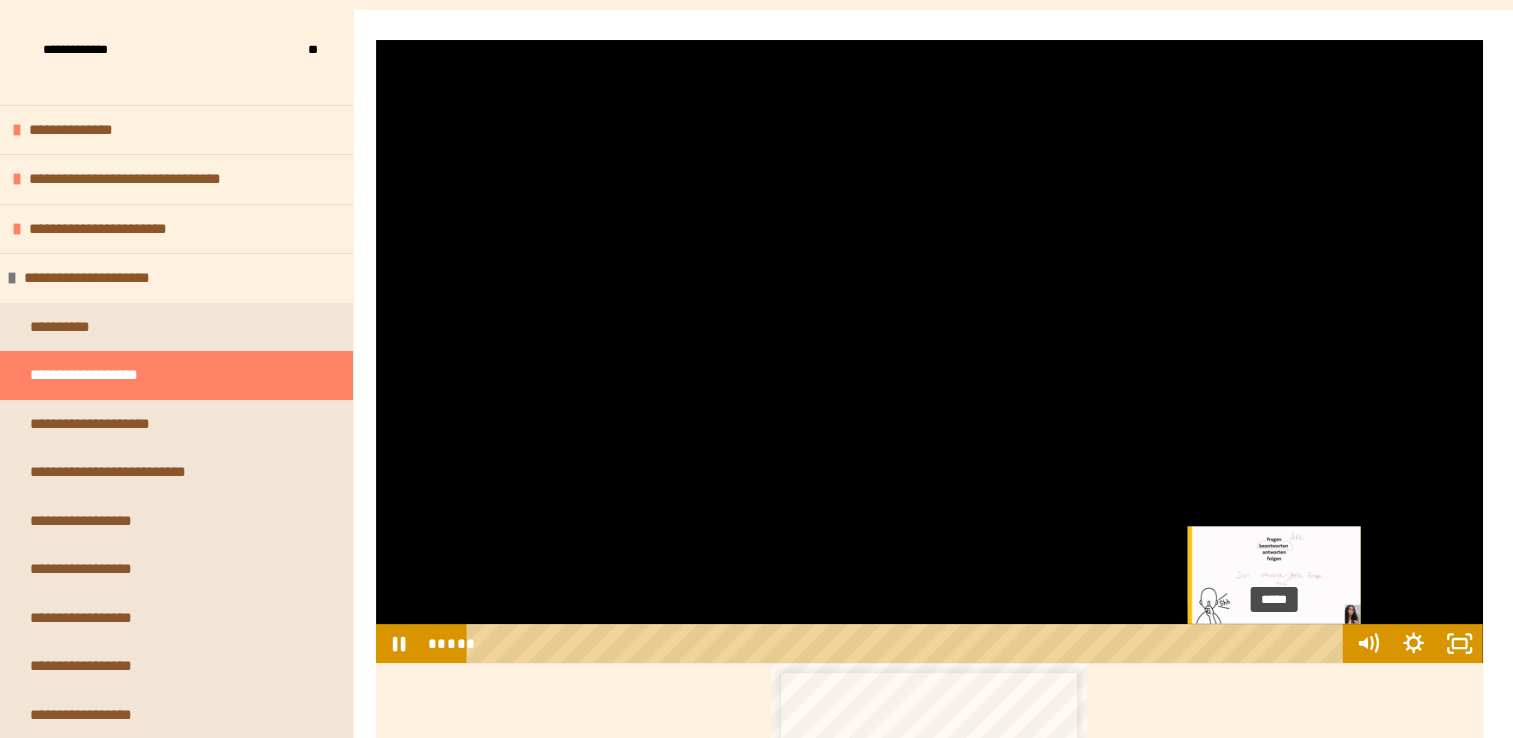 click on "*****" at bounding box center (908, 643) 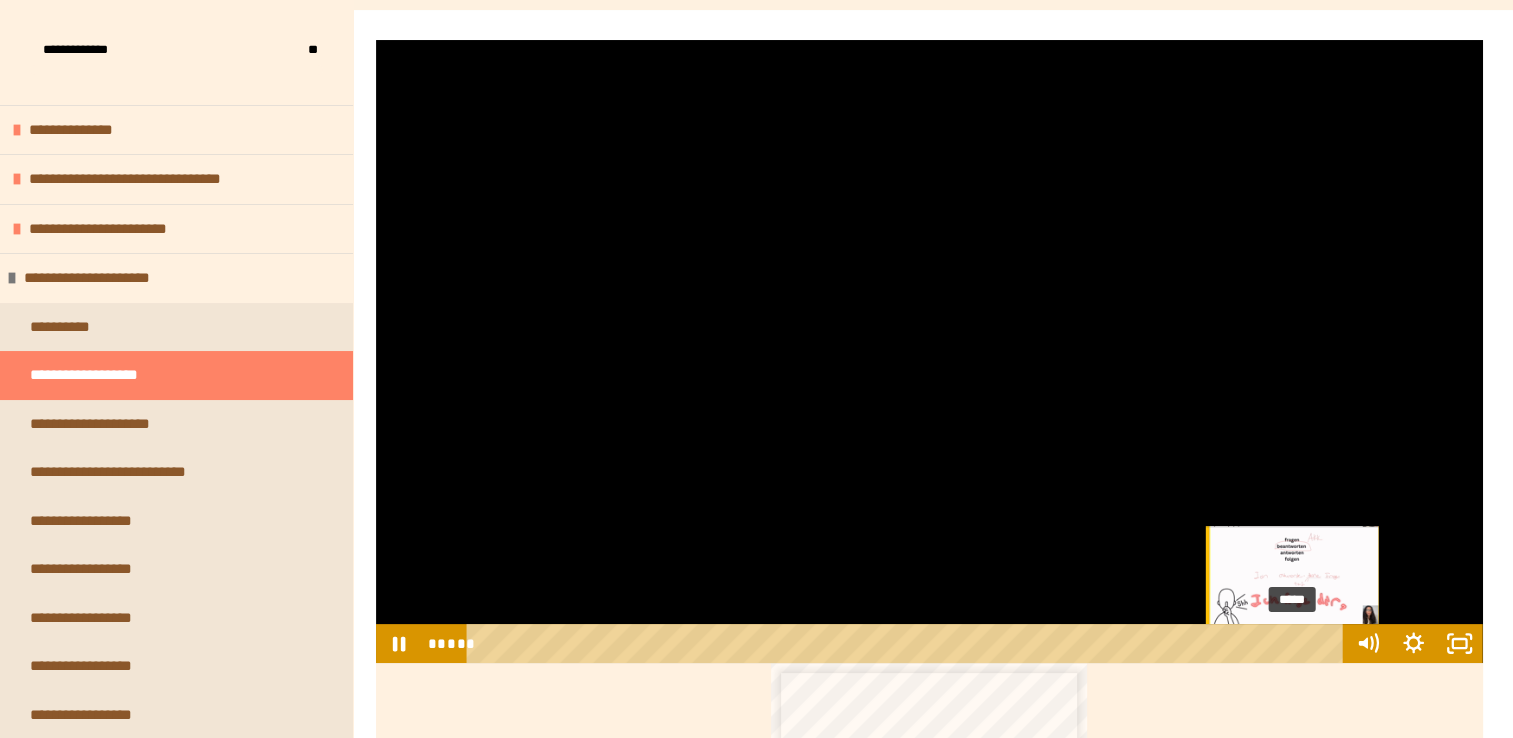 click on "*****" at bounding box center (908, 643) 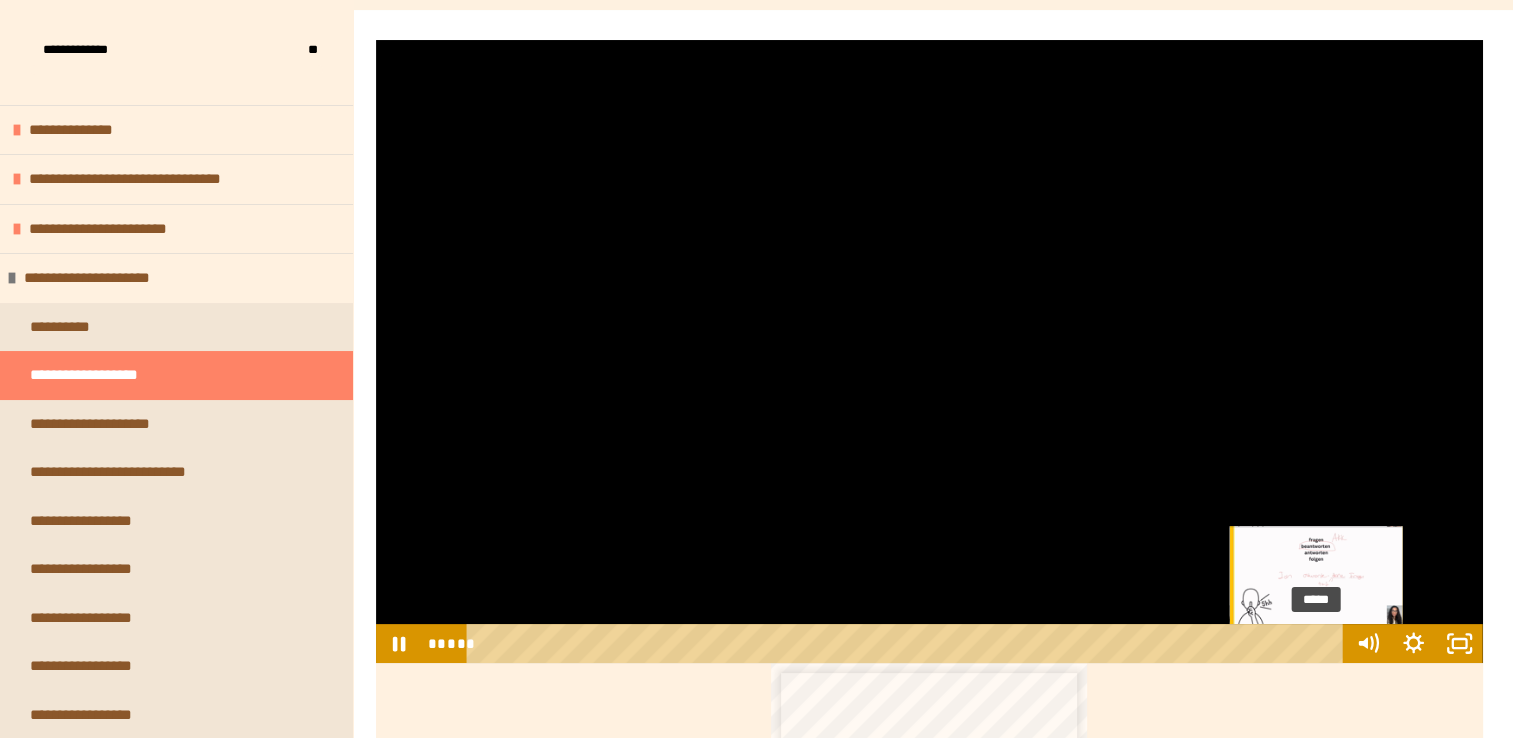 click on "*****" at bounding box center (908, 643) 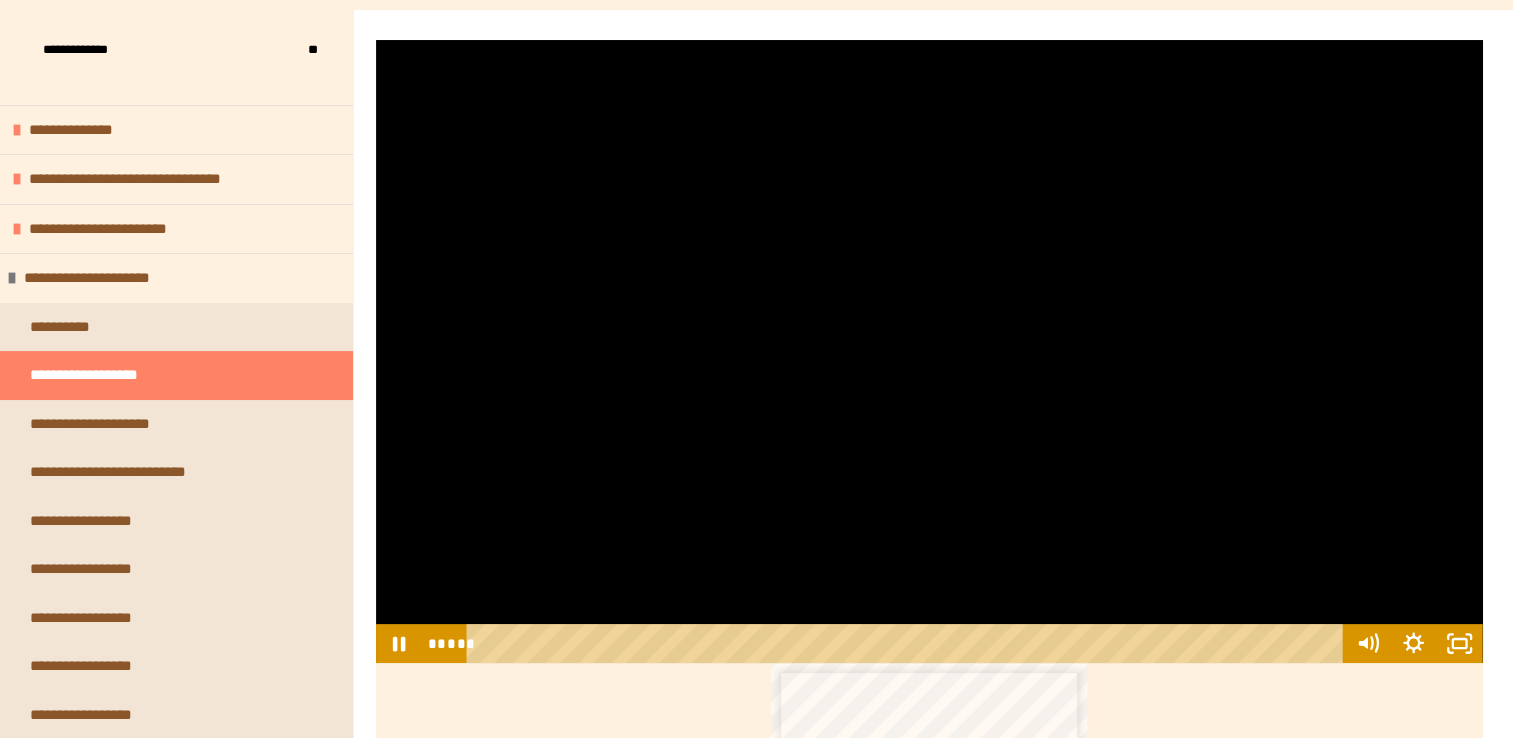scroll, scrollTop: 387, scrollLeft: 0, axis: vertical 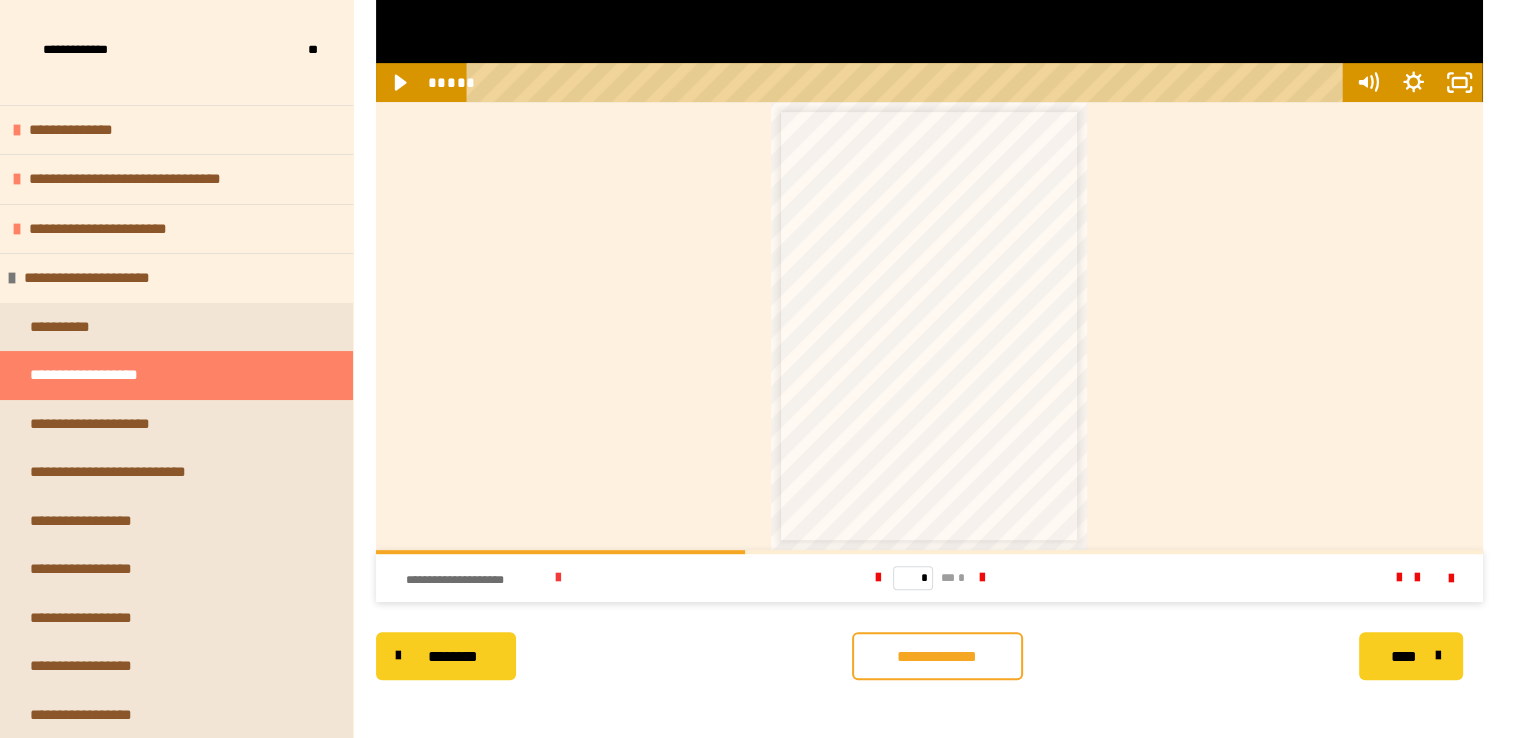 click on "**********" at bounding box center (477, 580) 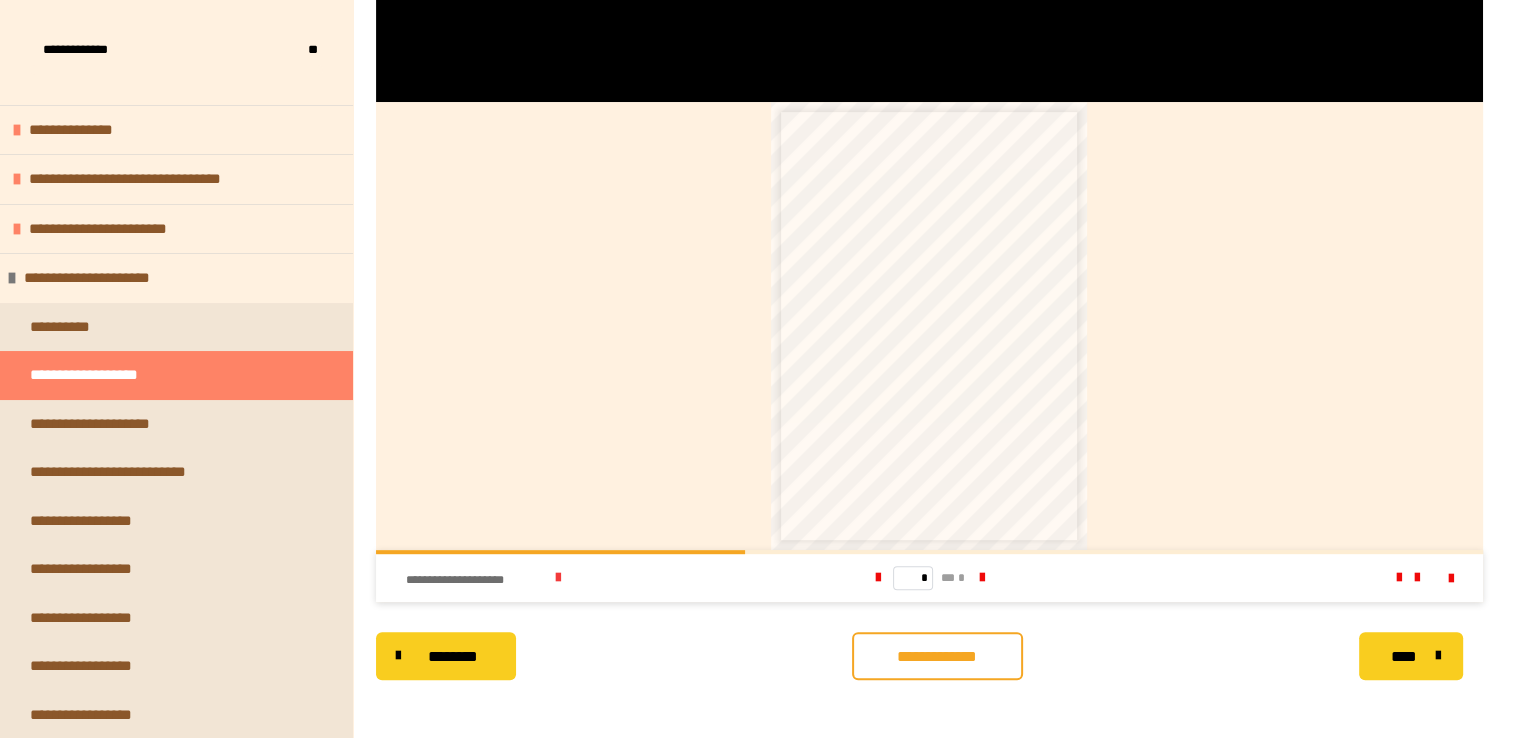 click at bounding box center [558, 578] 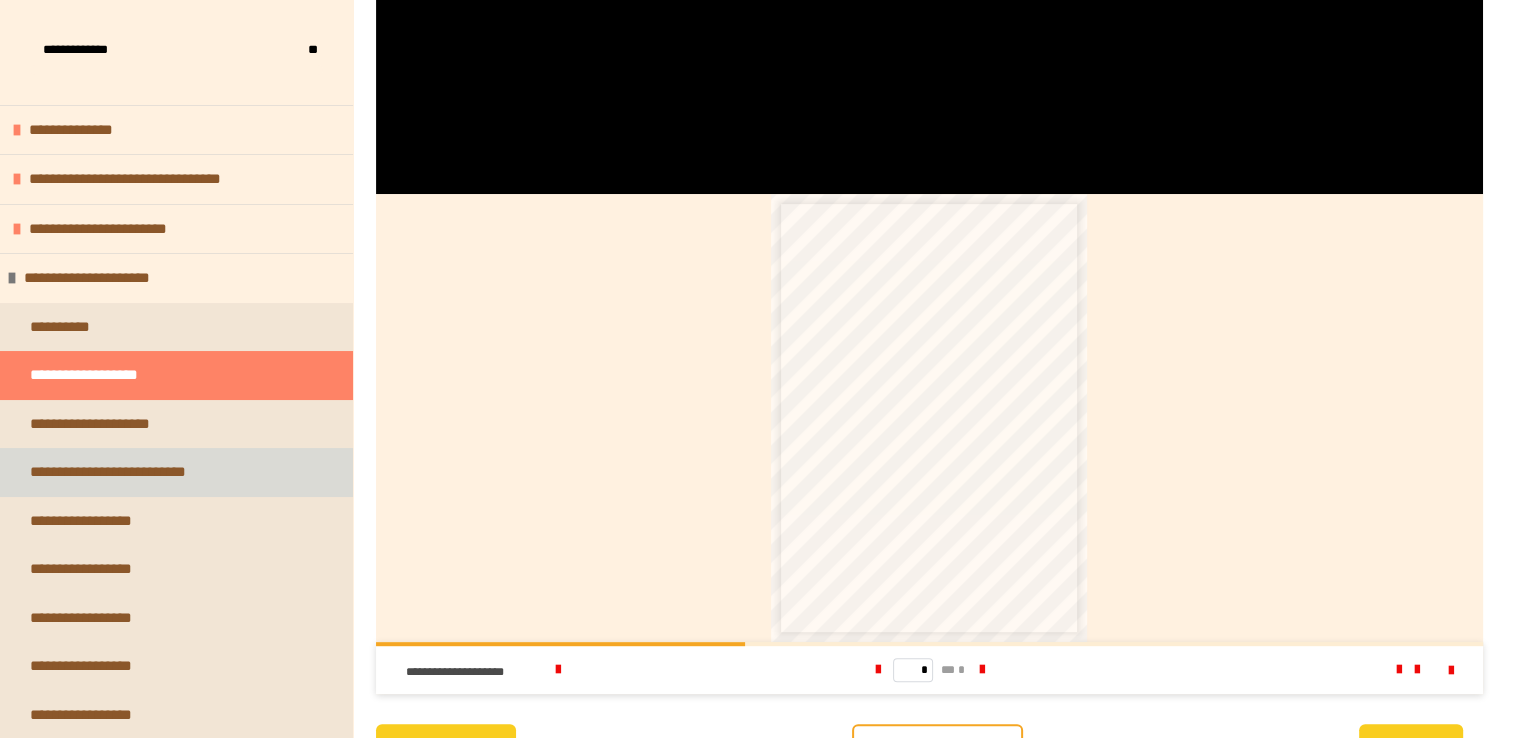 scroll, scrollTop: 749, scrollLeft: 0, axis: vertical 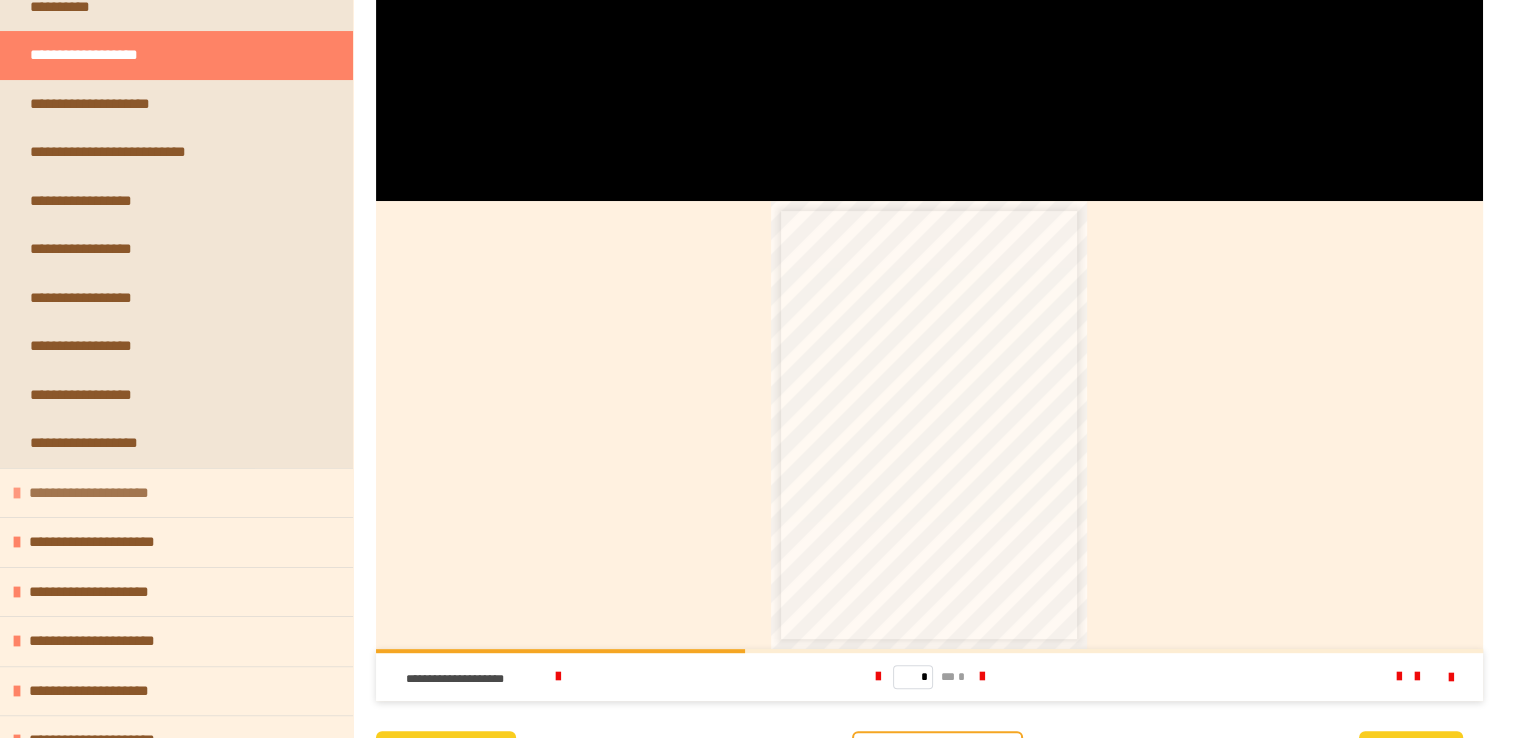 click on "**********" at bounding box center [94, 493] 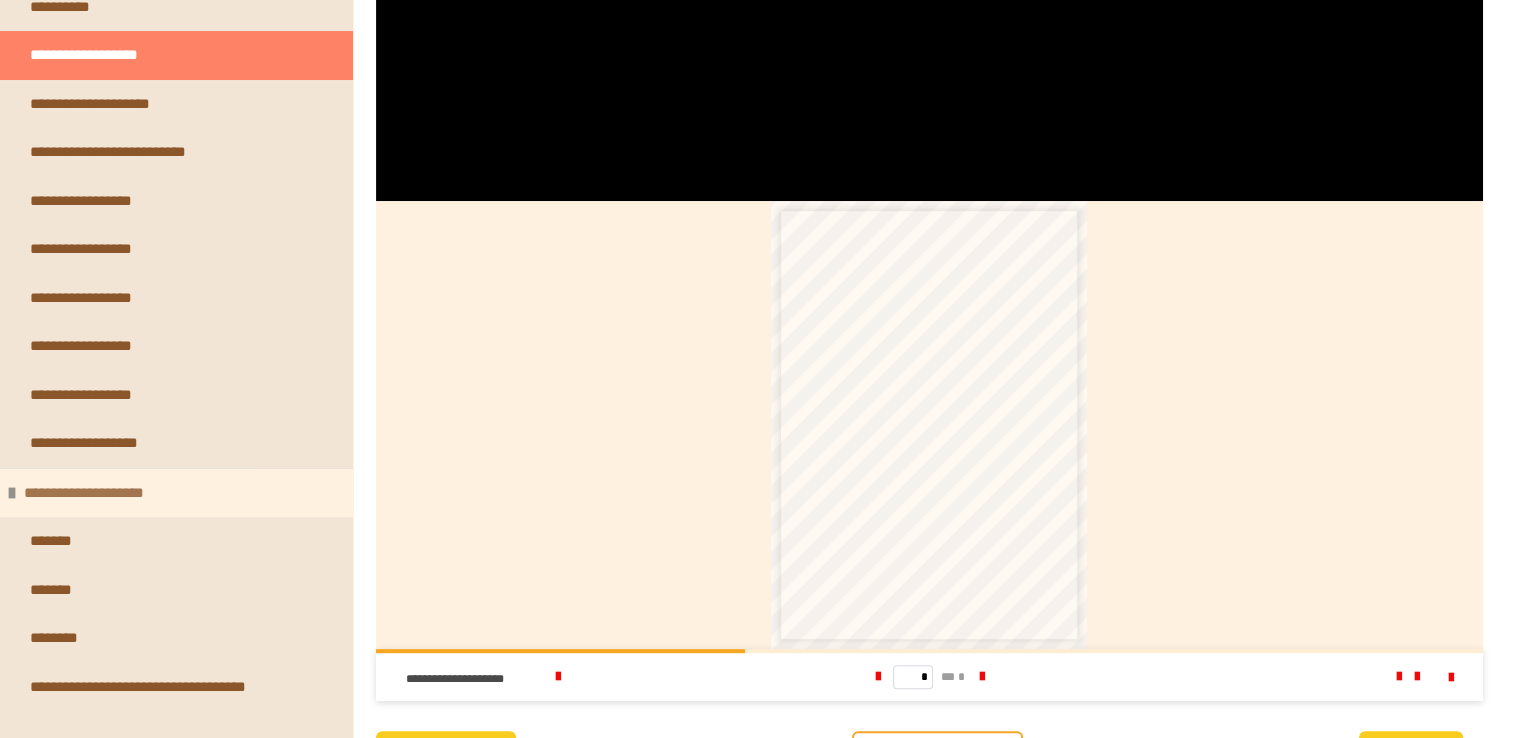 click on "**********" at bounding box center [89, 493] 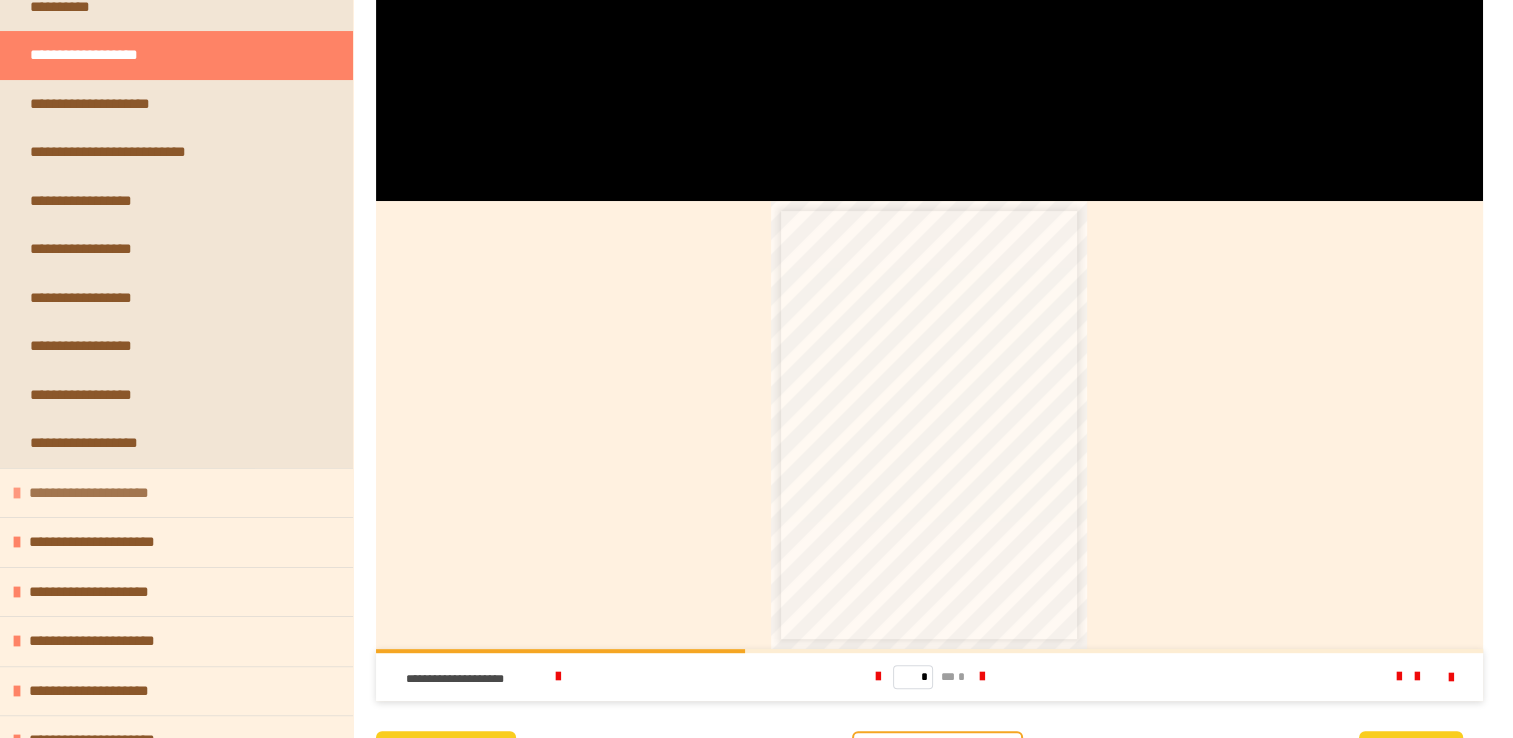 click on "**********" at bounding box center (94, 493) 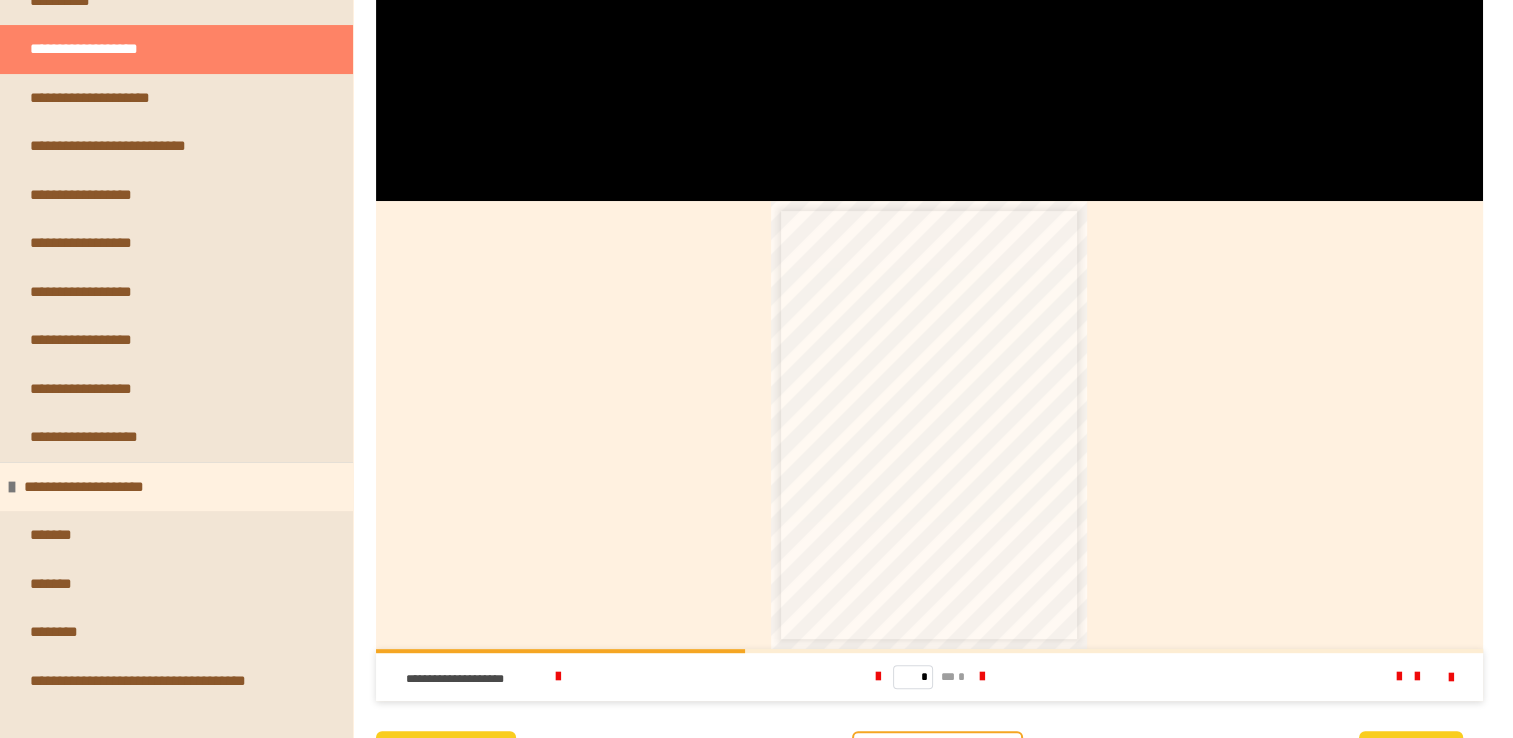 scroll, scrollTop: 314, scrollLeft: 0, axis: vertical 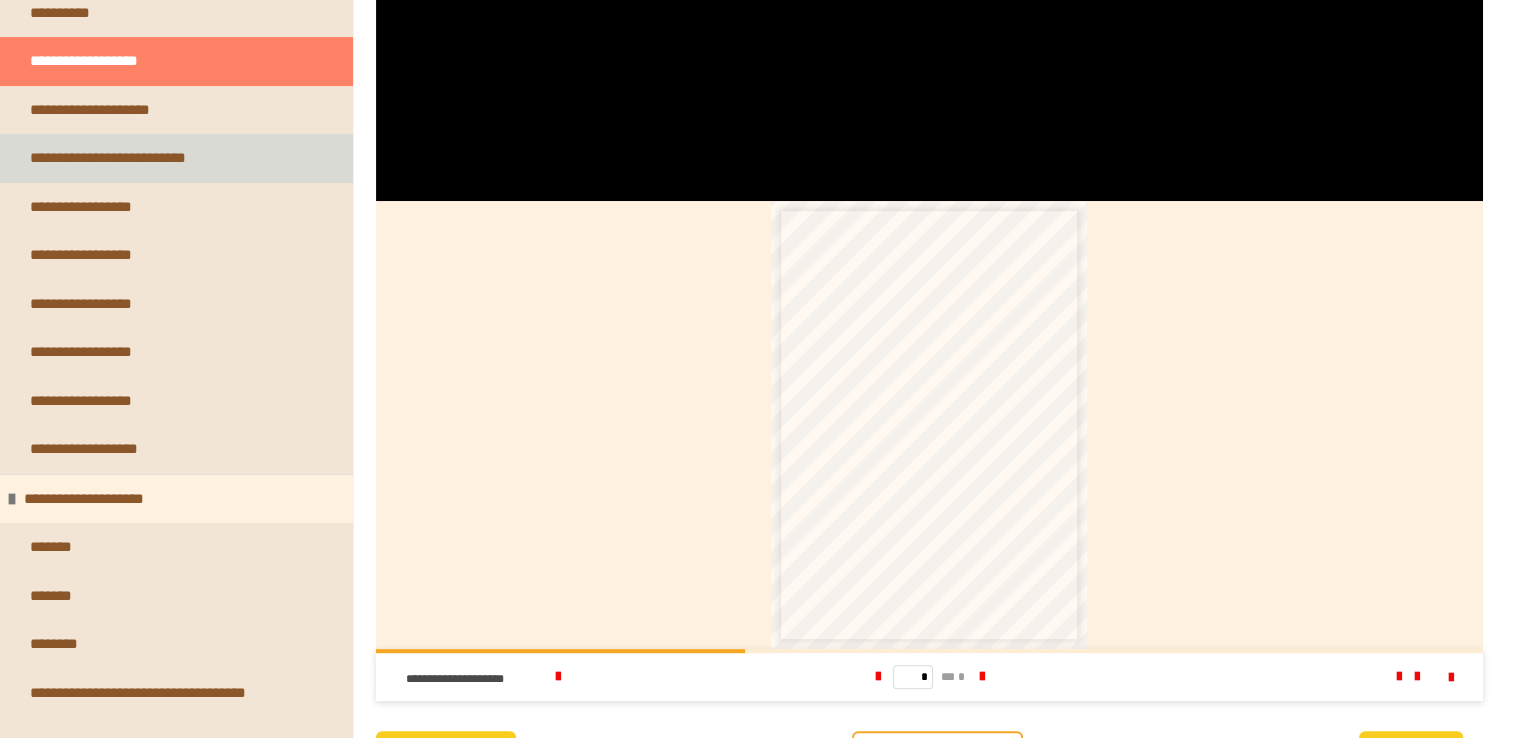 click on "**********" at bounding box center [127, 158] 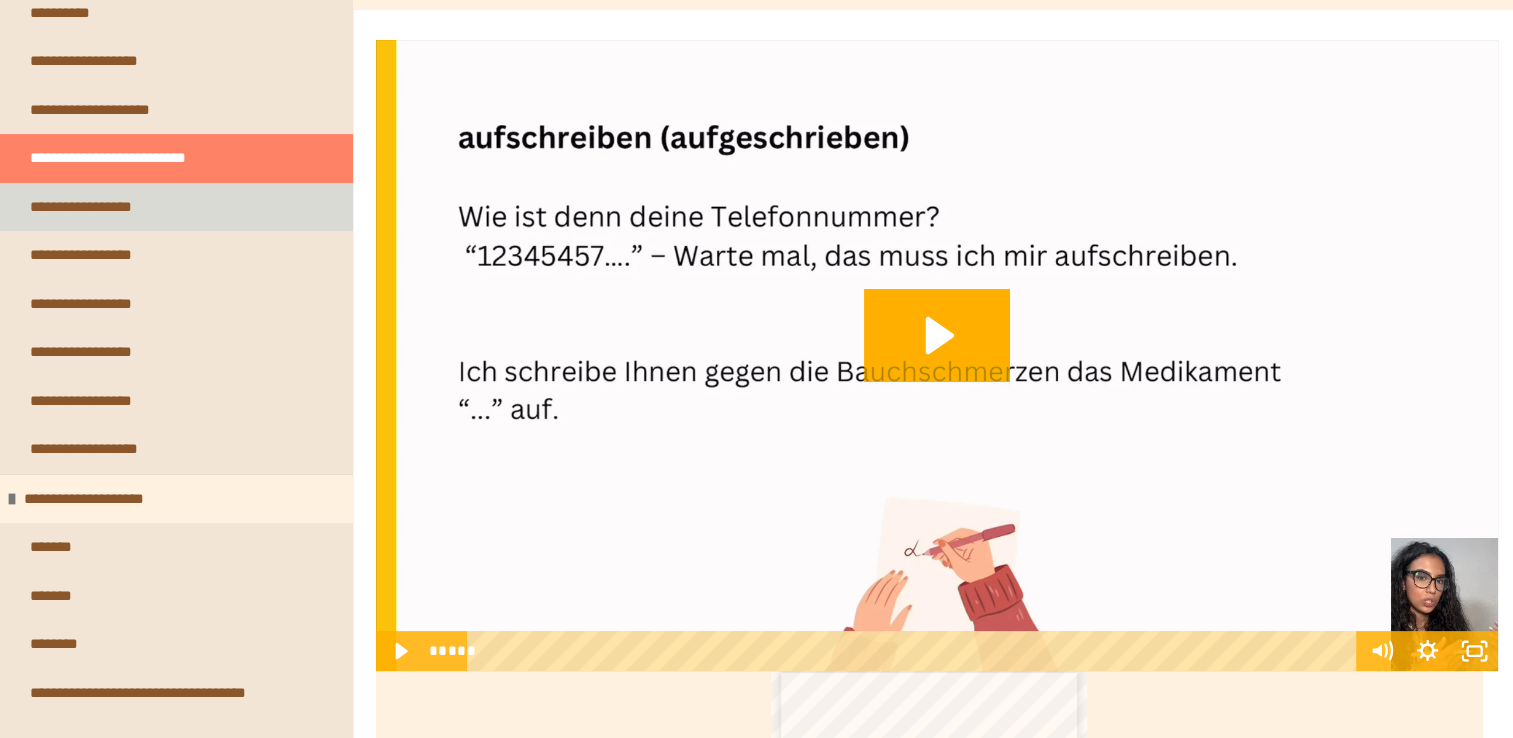 click on "**********" at bounding box center [100, 207] 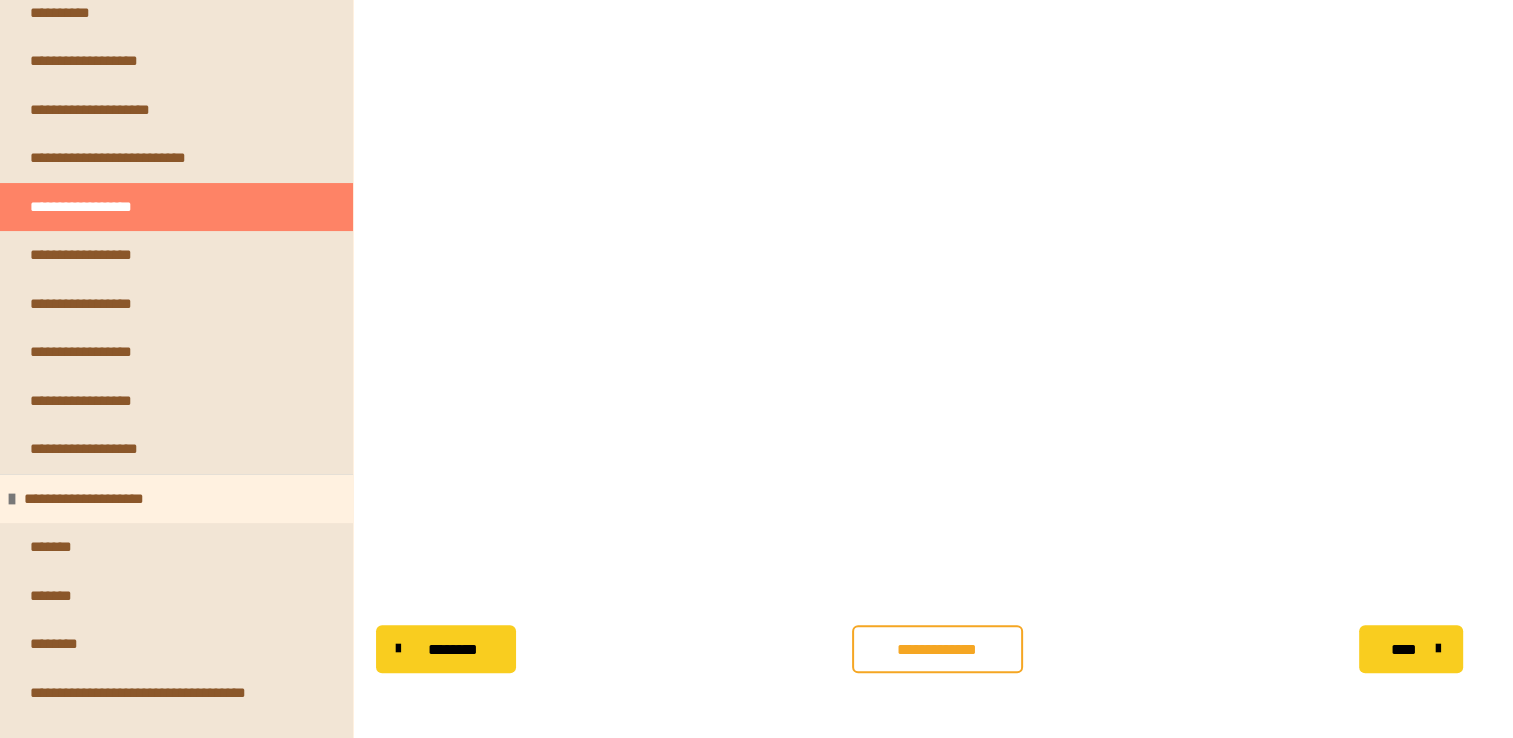 scroll, scrollTop: 356, scrollLeft: 0, axis: vertical 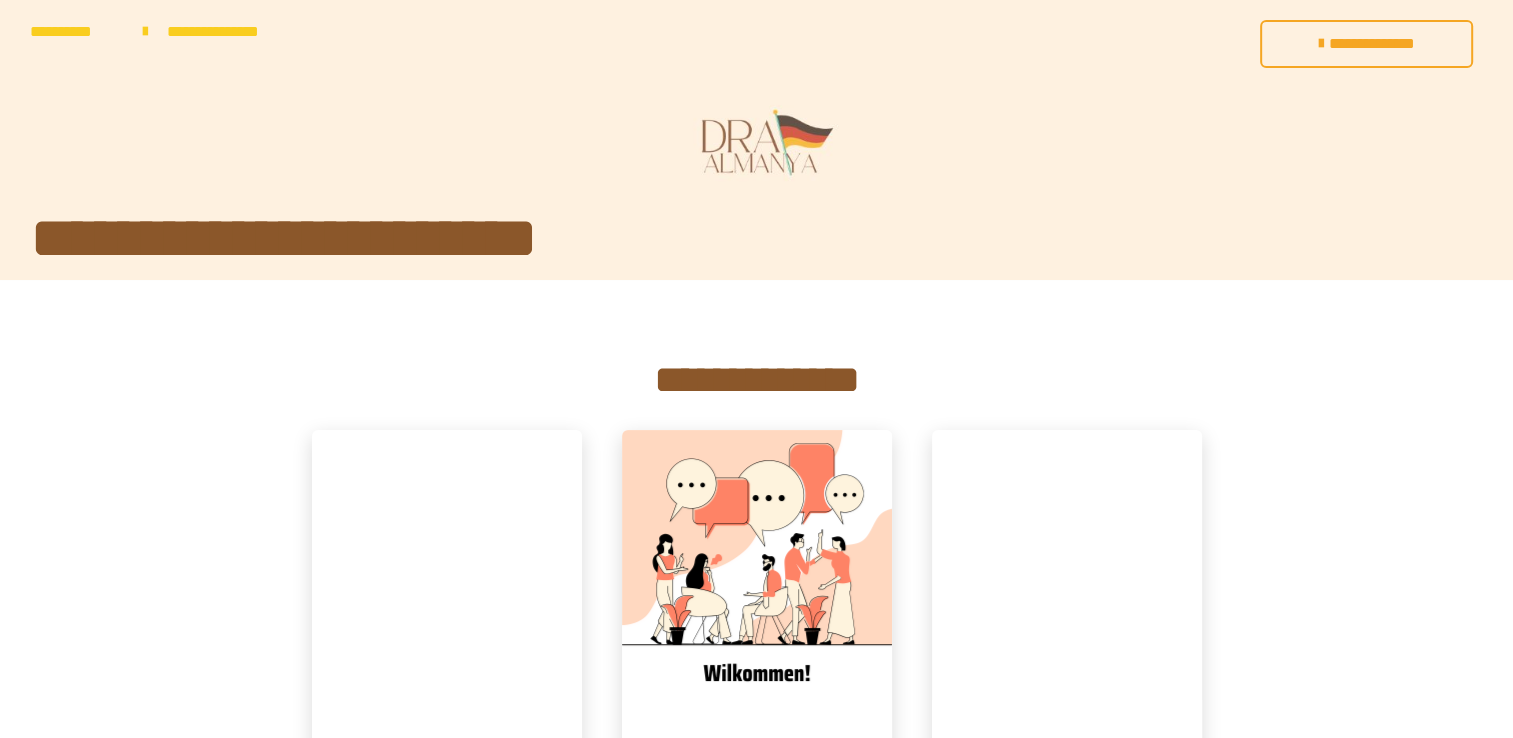 drag, startPoint x: 1506, startPoint y: 64, endPoint x: 1502, endPoint y: 132, distance: 68.117546 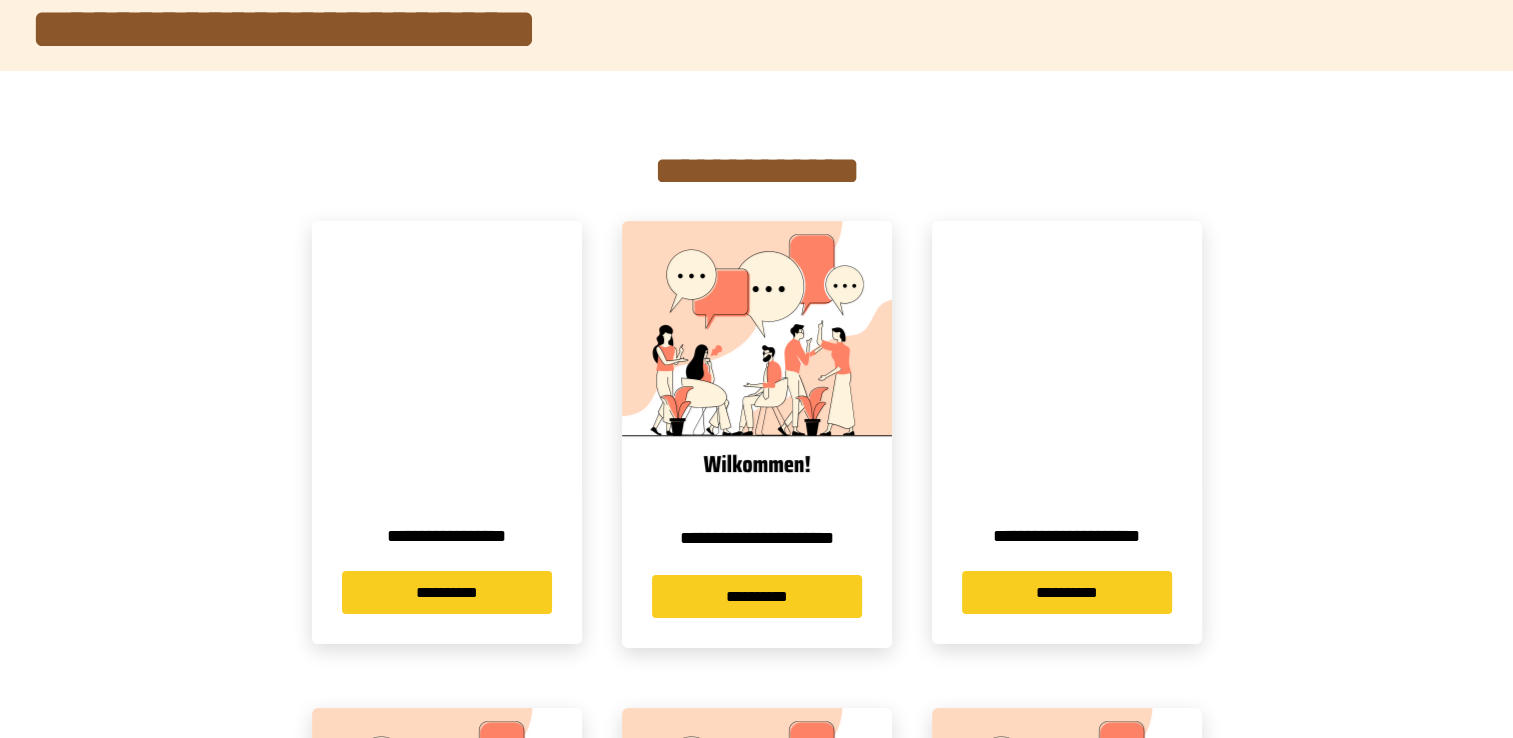 scroll, scrollTop: 200, scrollLeft: 0, axis: vertical 